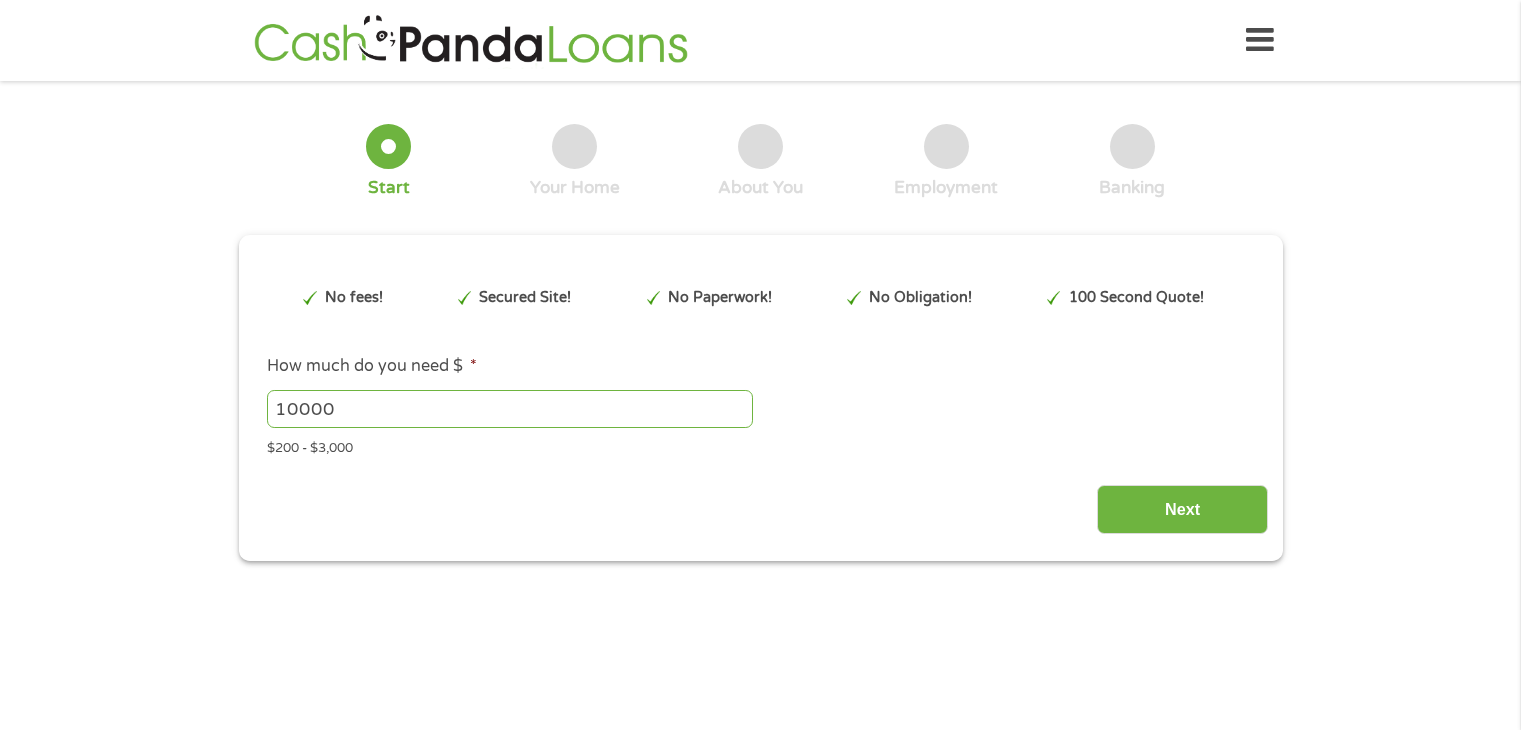scroll, scrollTop: 0, scrollLeft: 0, axis: both 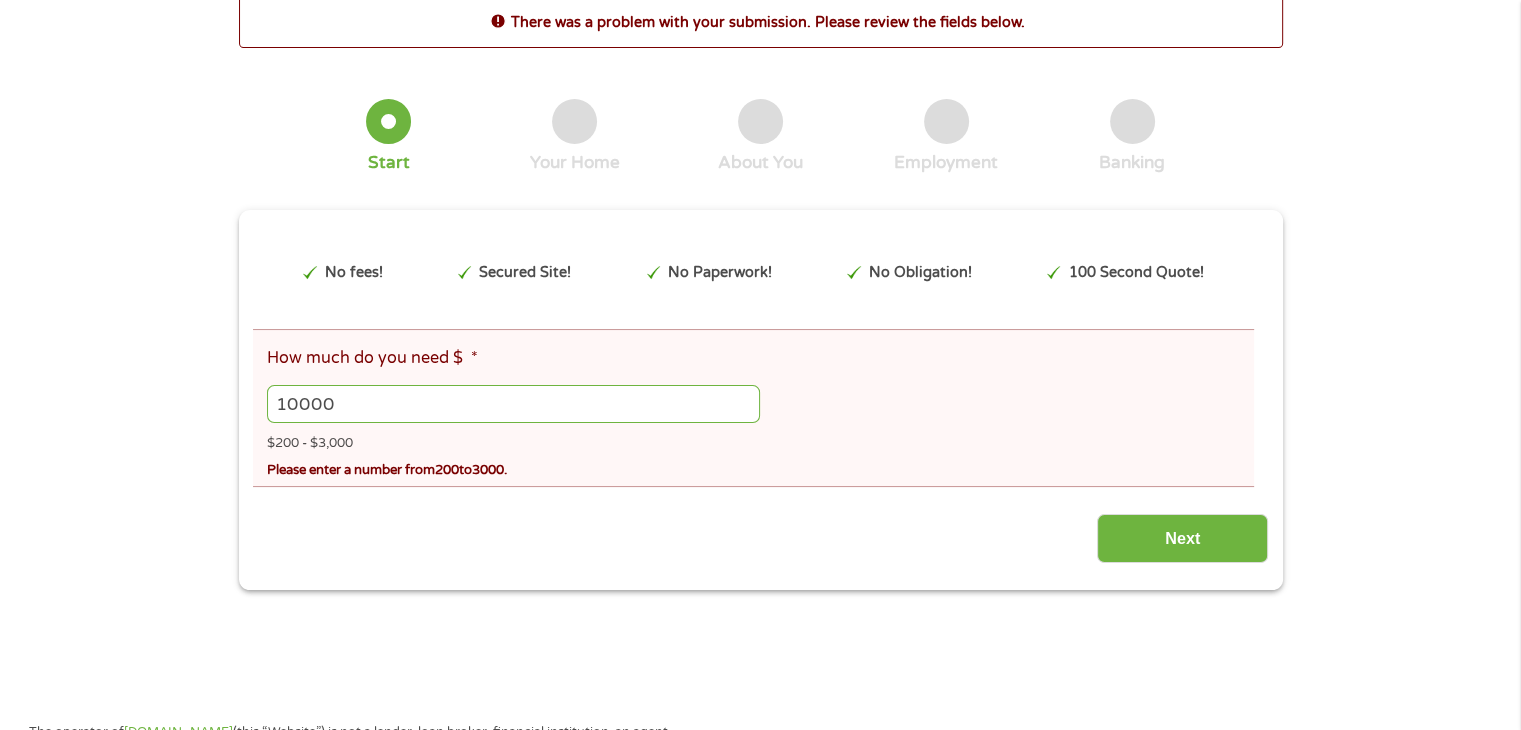 drag, startPoint x: 263, startPoint y: 389, endPoint x: 180, endPoint y: 381, distance: 83.38465 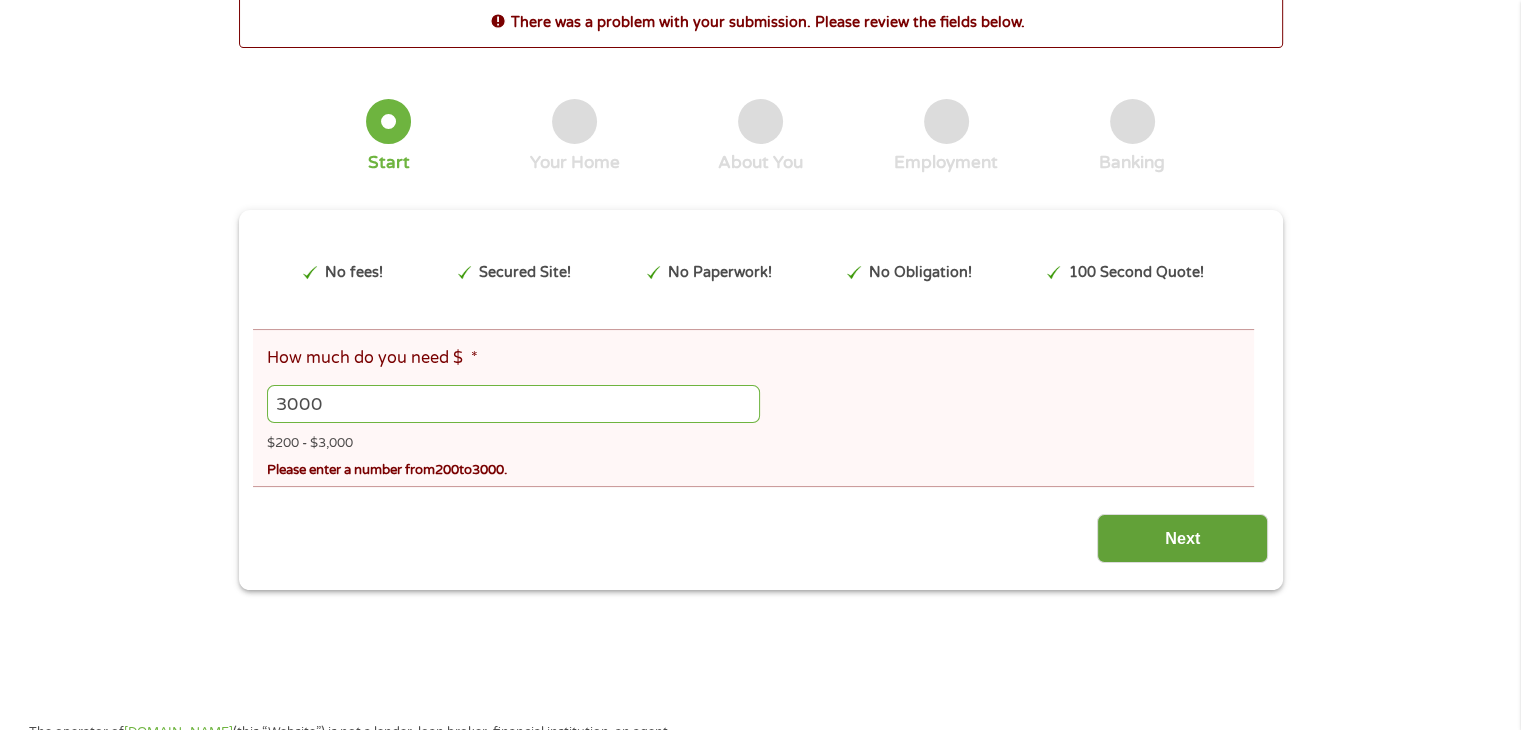 type on "3000" 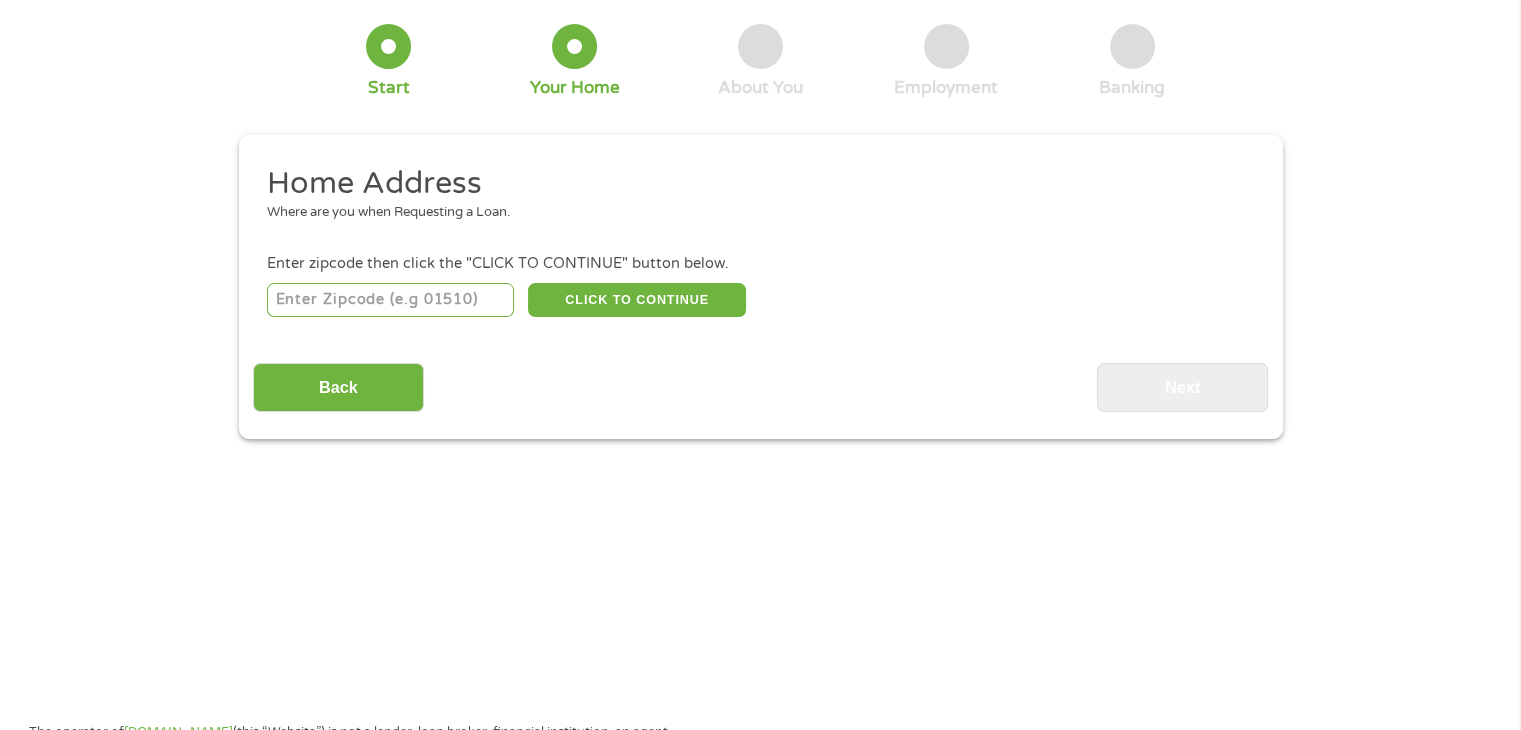 scroll, scrollTop: 29, scrollLeft: 0, axis: vertical 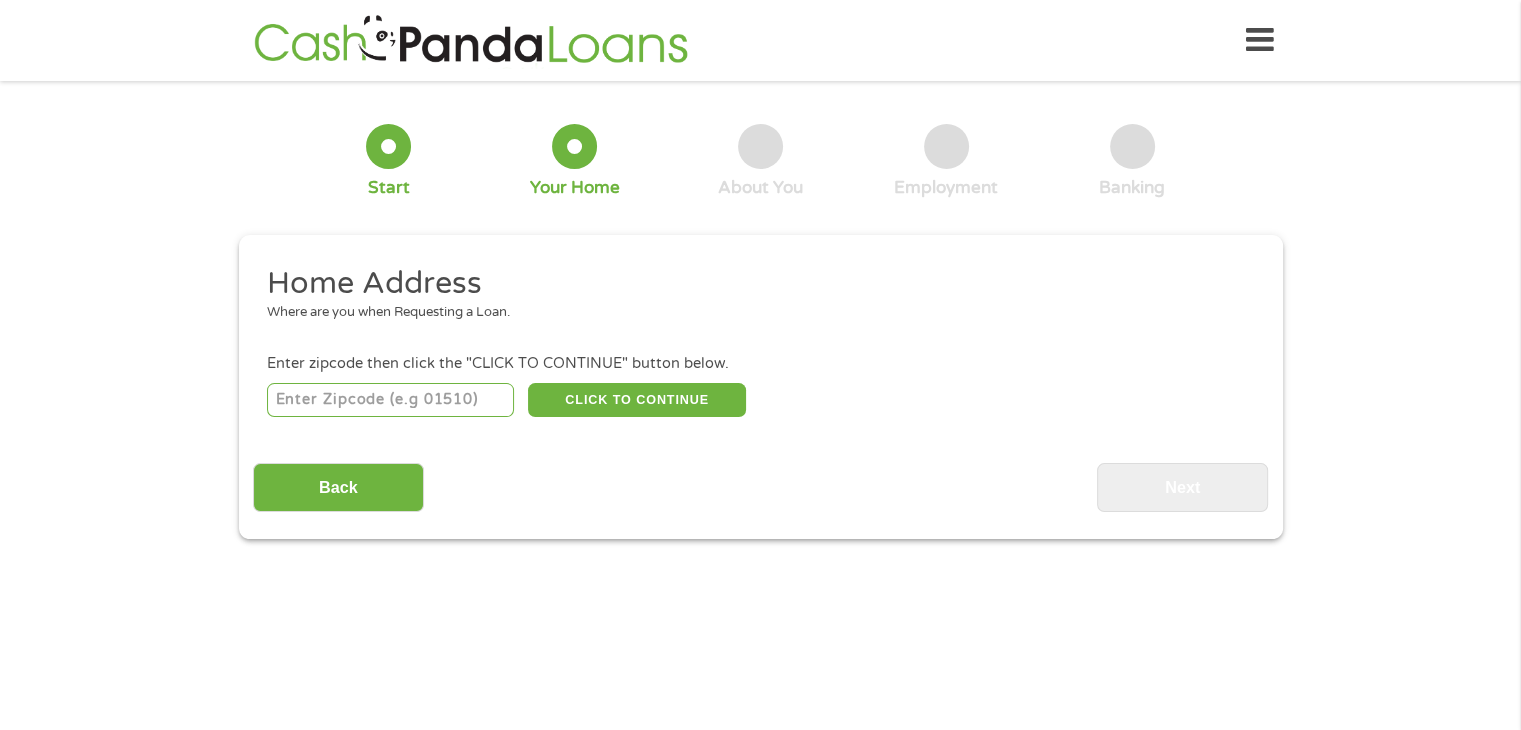 click at bounding box center [390, 400] 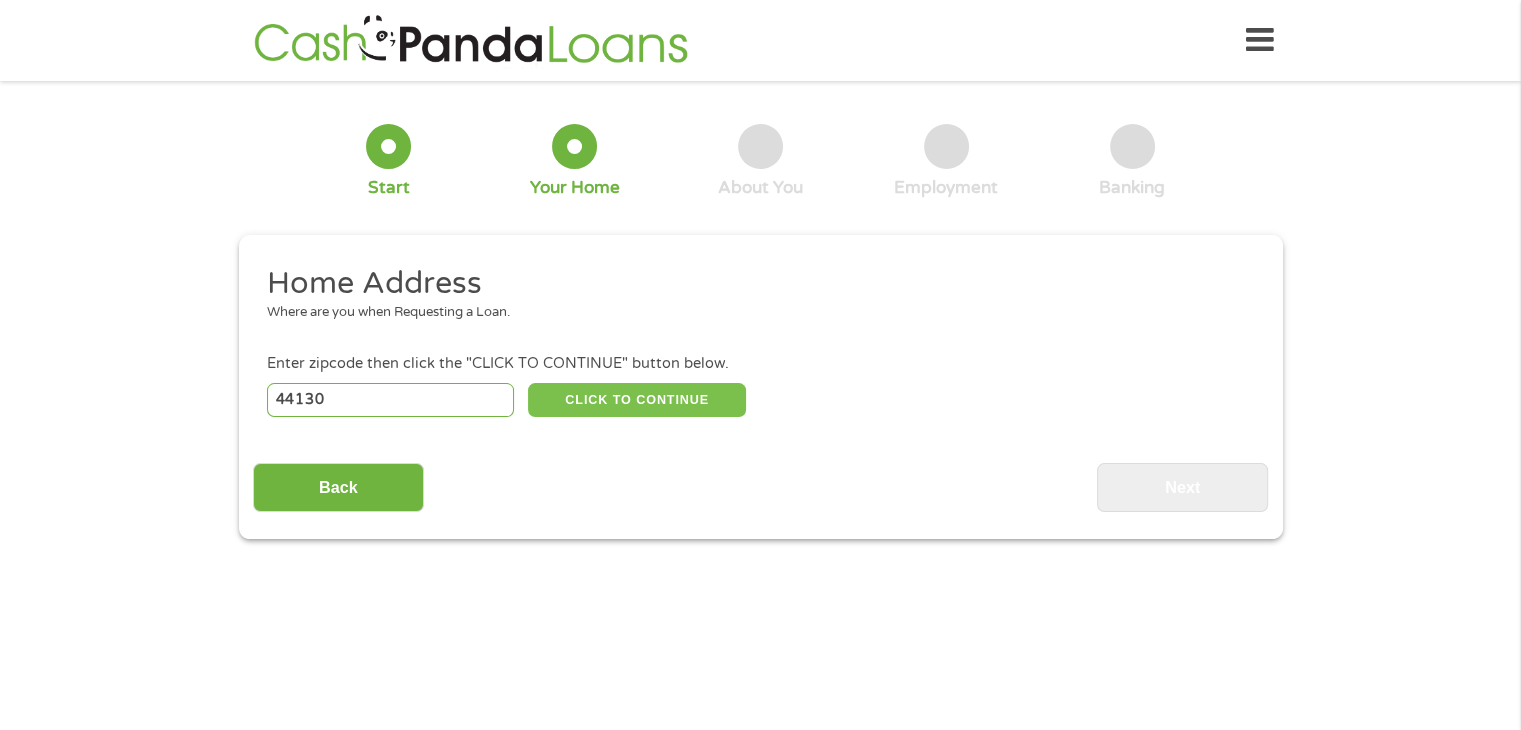 click on "CLICK TO CONTINUE" at bounding box center [637, 400] 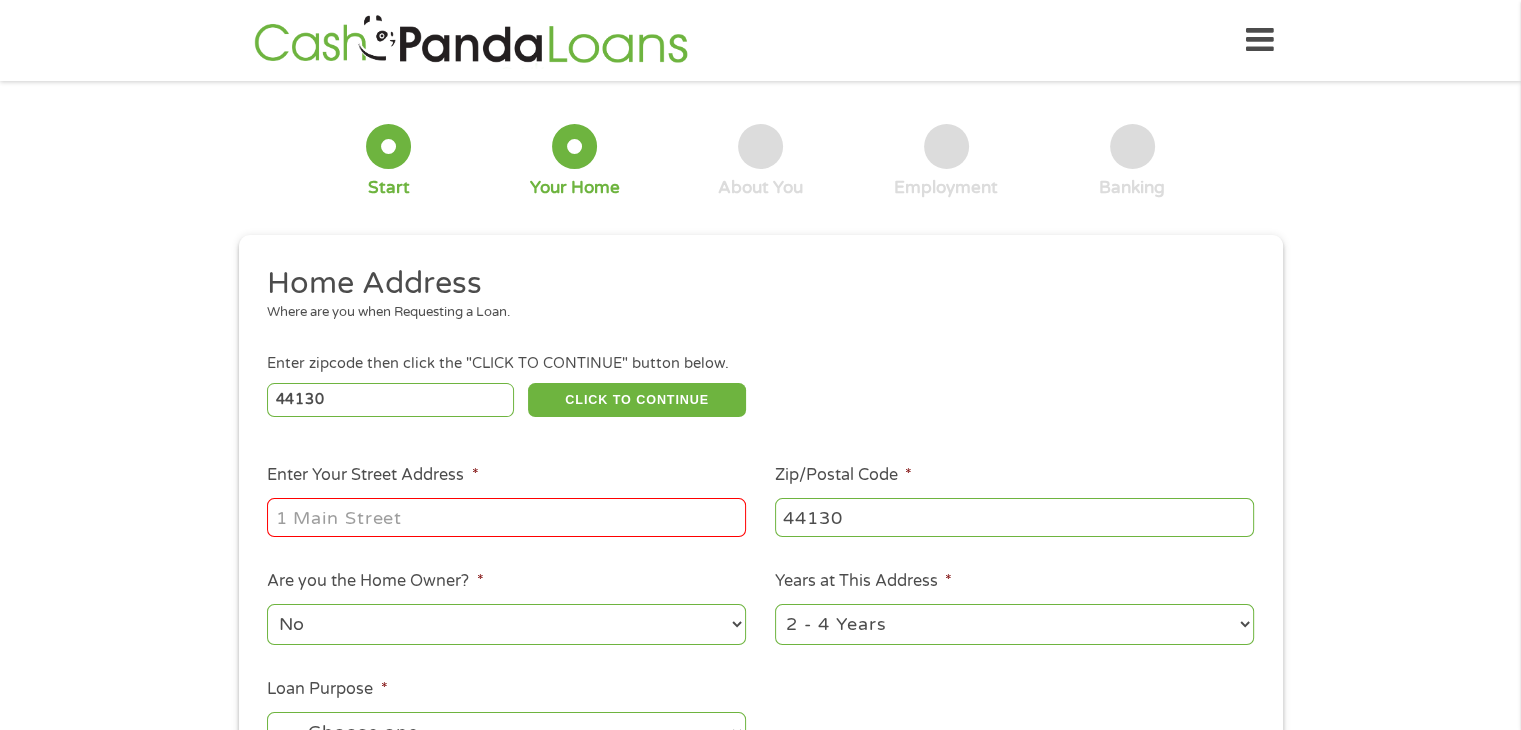 click on "Enter Your Street Address *" at bounding box center [507, 501] 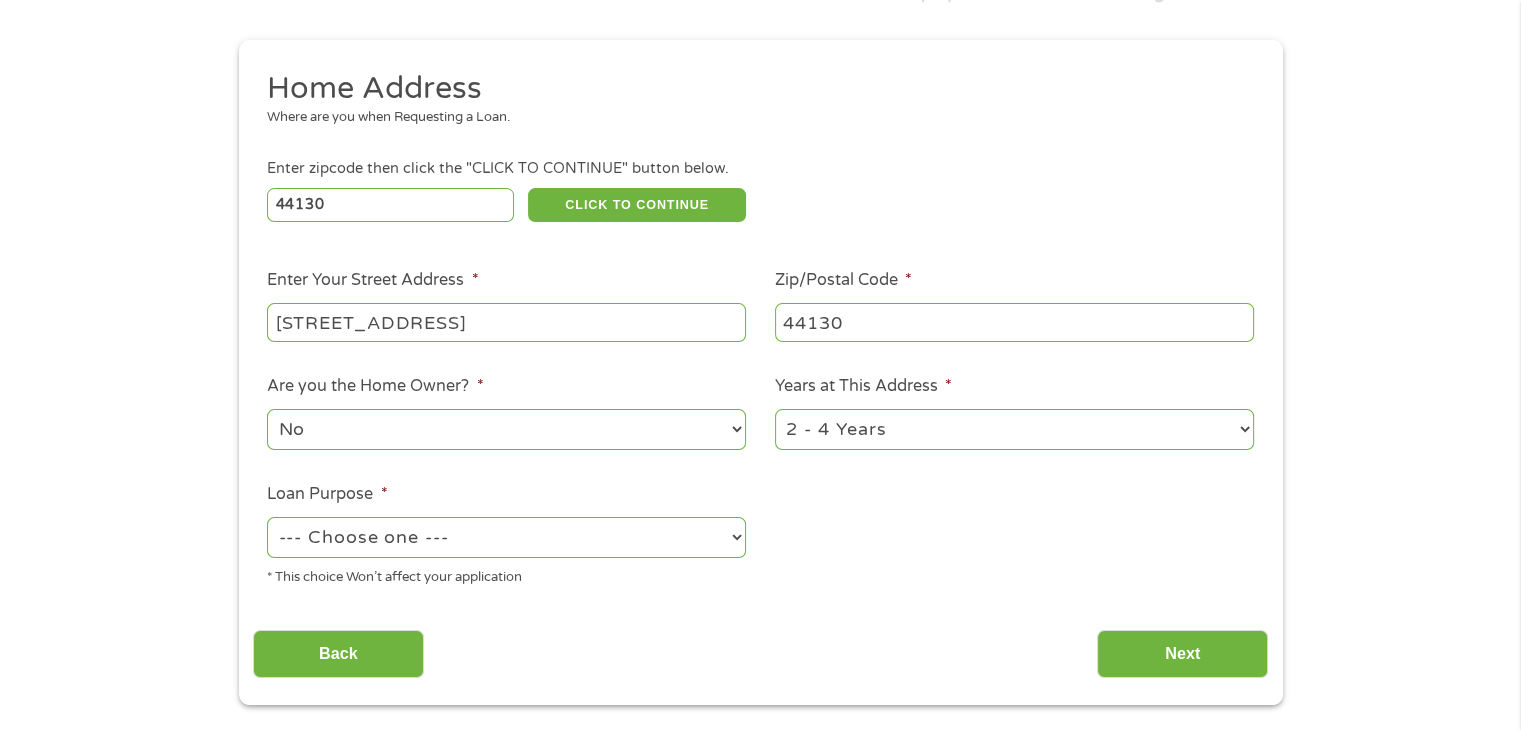 scroll, scrollTop: 200, scrollLeft: 0, axis: vertical 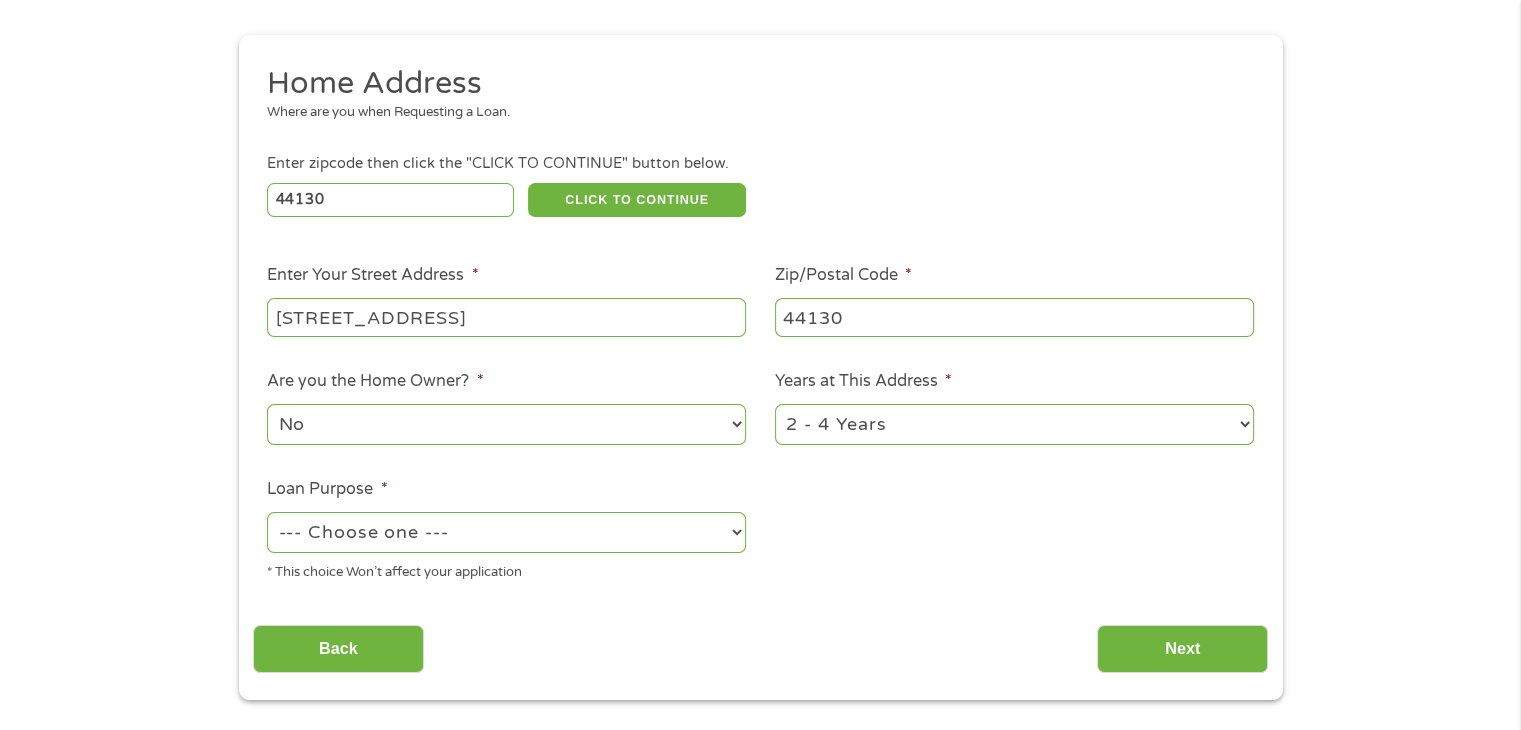click on "No Yes" at bounding box center [506, 424] 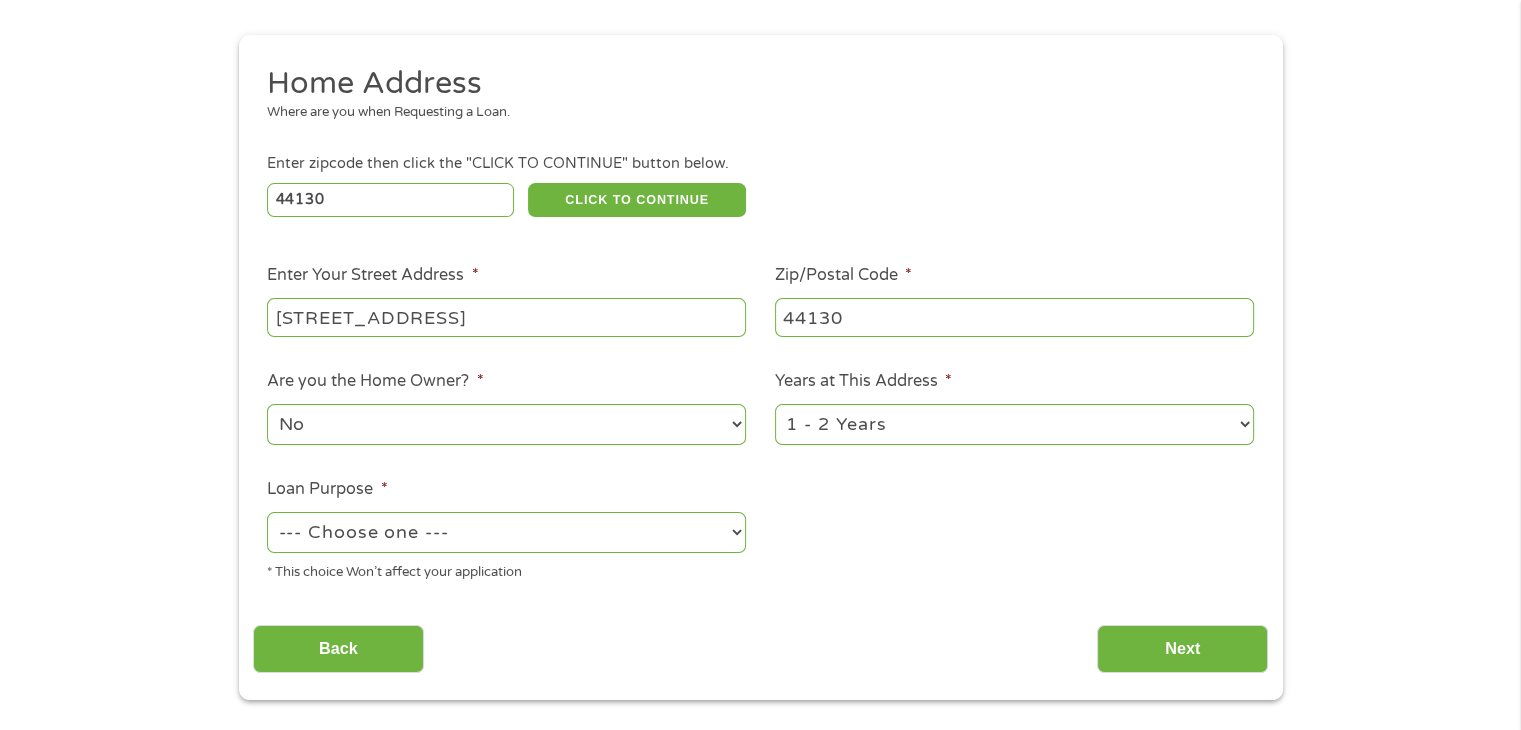 click on "--- Choose one --- Pay Bills Debt Consolidation Home Improvement Major Purchase Car Loan Short Term Cash Medical Expenses Other" at bounding box center (506, 532) 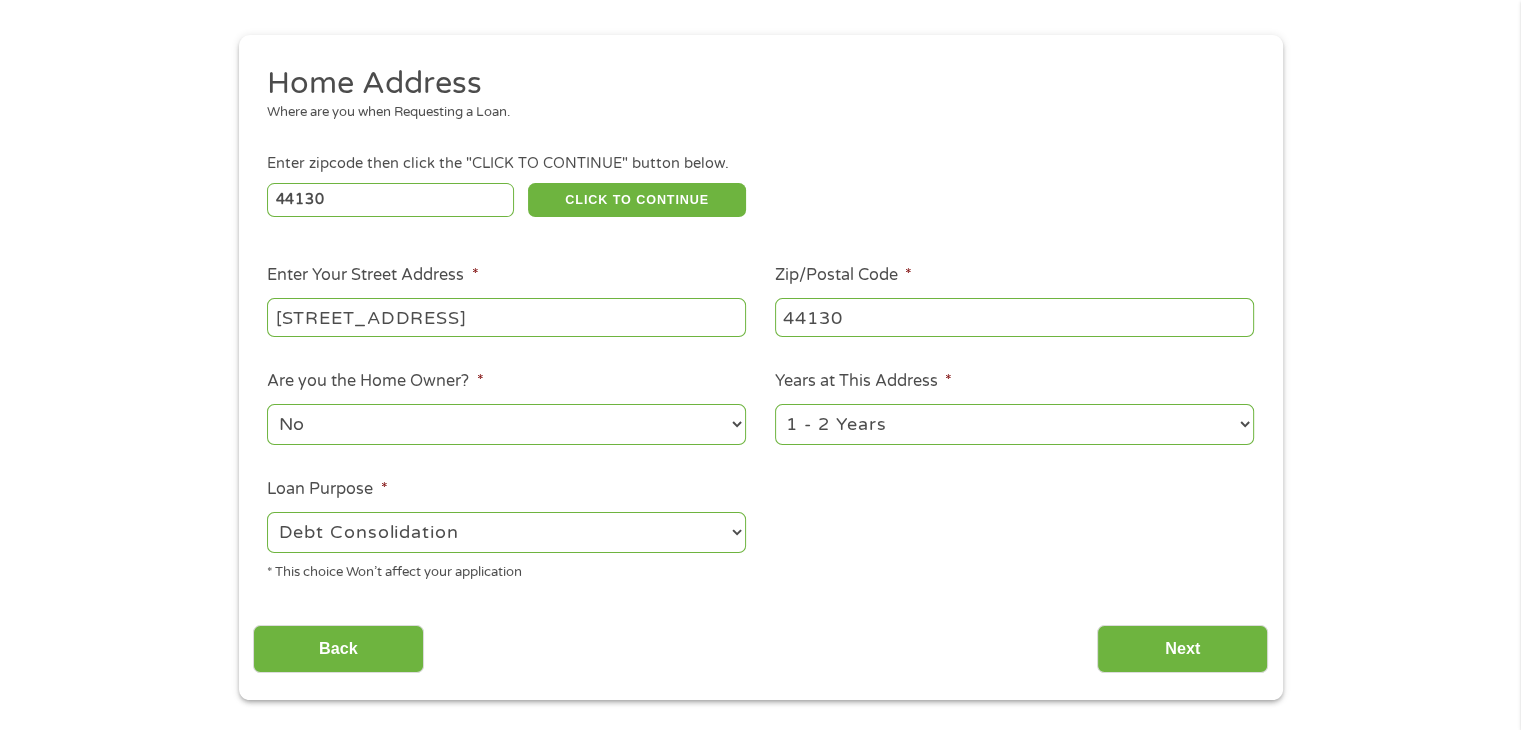click on "--- Choose one --- Pay Bills Debt Consolidation Home Improvement Major Purchase Car Loan Short Term Cash Medical Expenses Other" at bounding box center (506, 532) 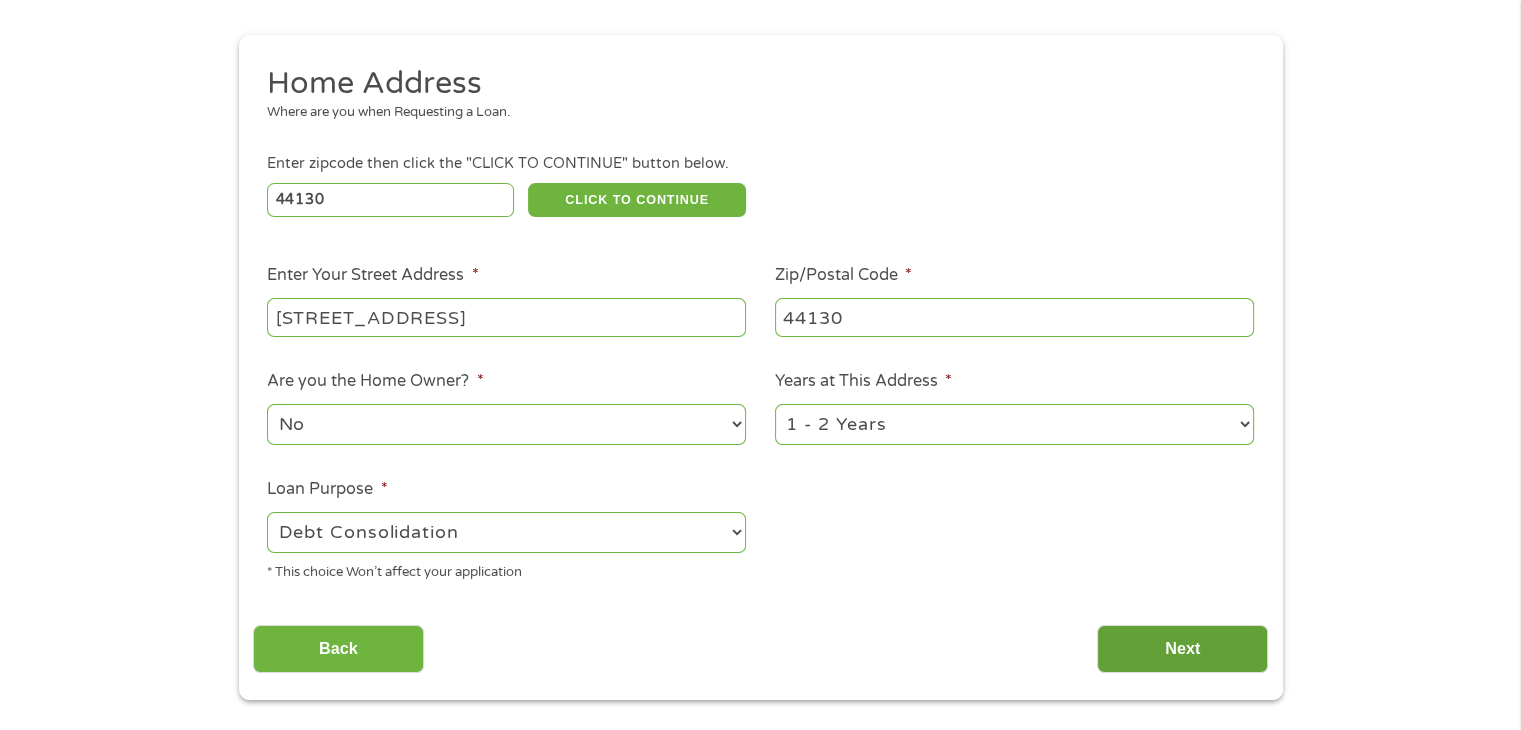 click on "Next" at bounding box center [1182, 649] 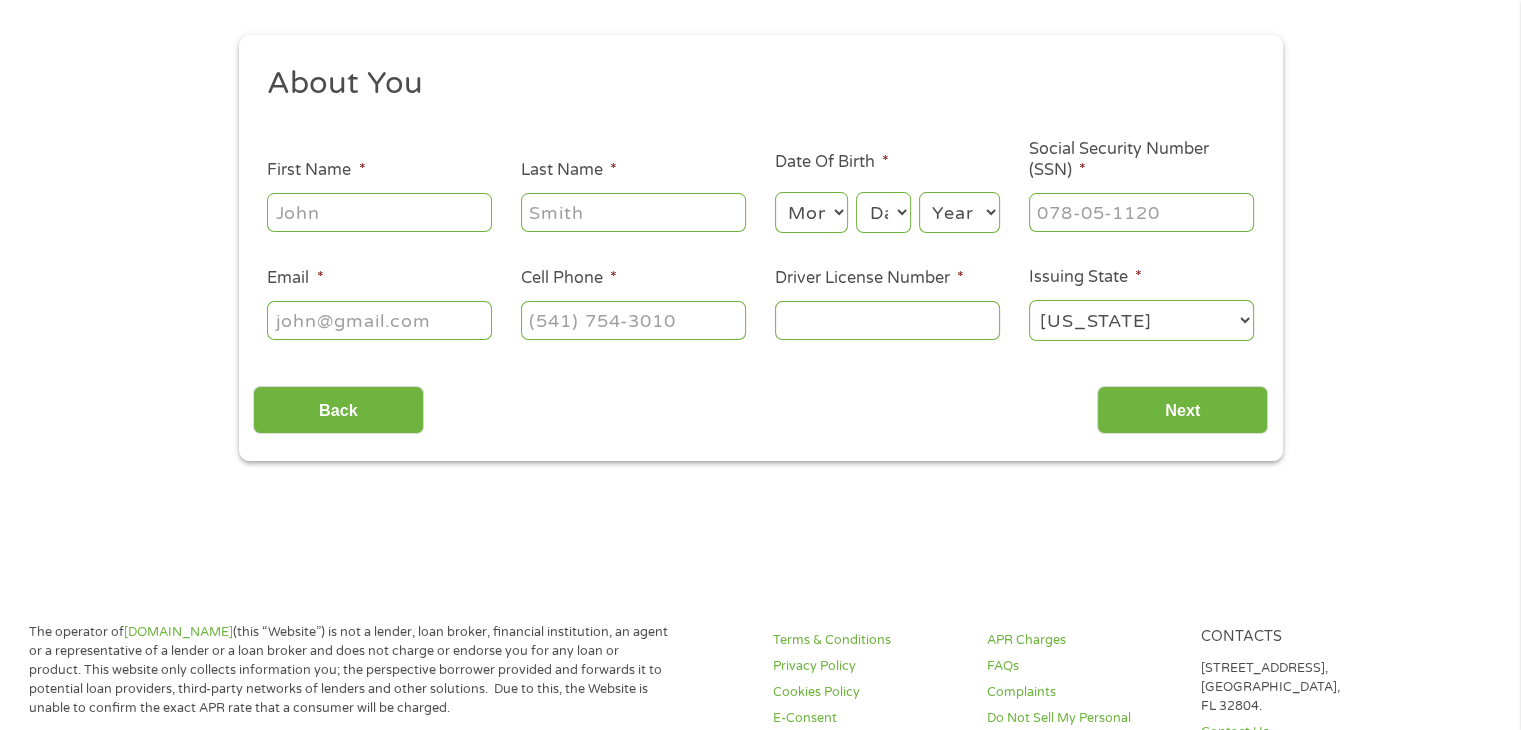 scroll, scrollTop: 8, scrollLeft: 8, axis: both 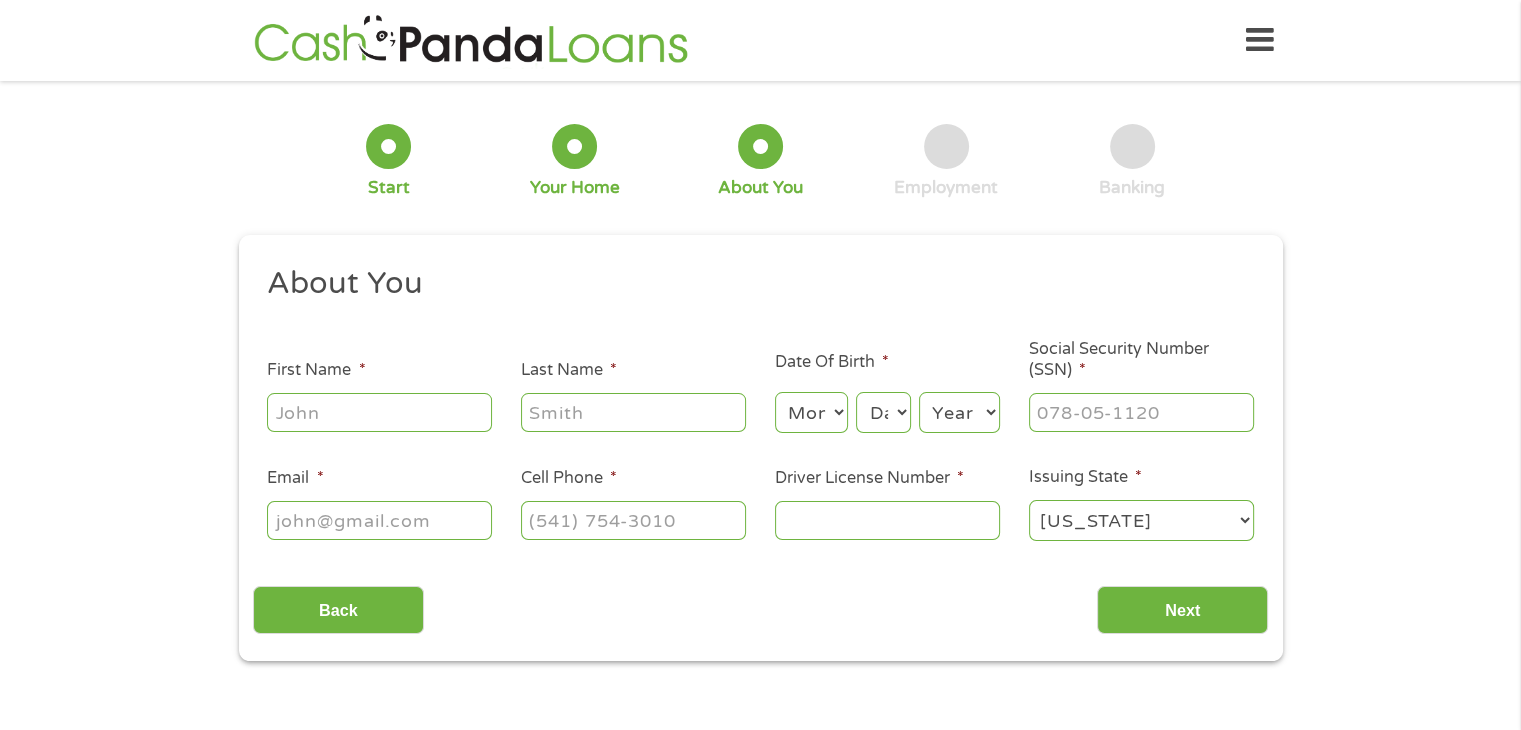 click on "First Name *" at bounding box center [379, 412] 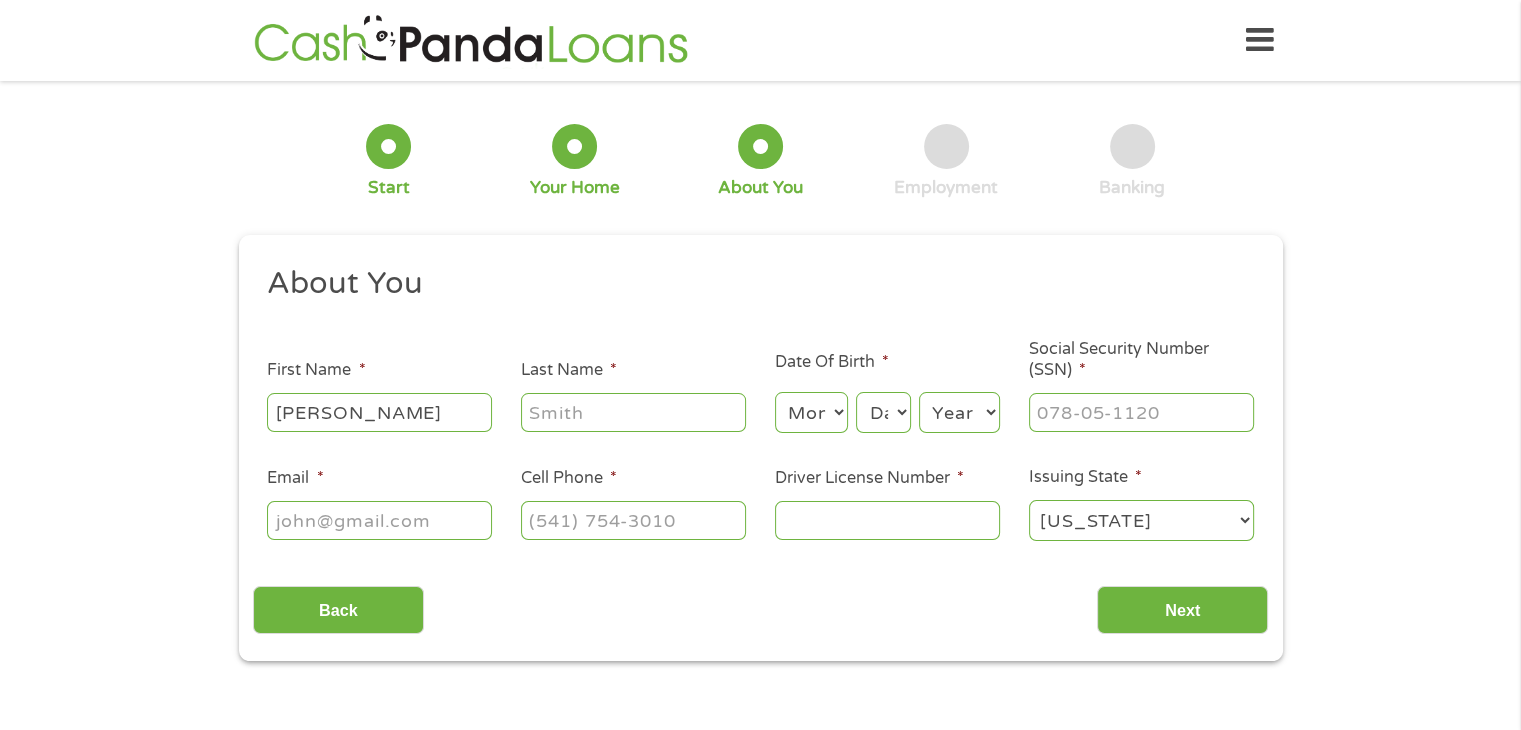 type on "Zajaros" 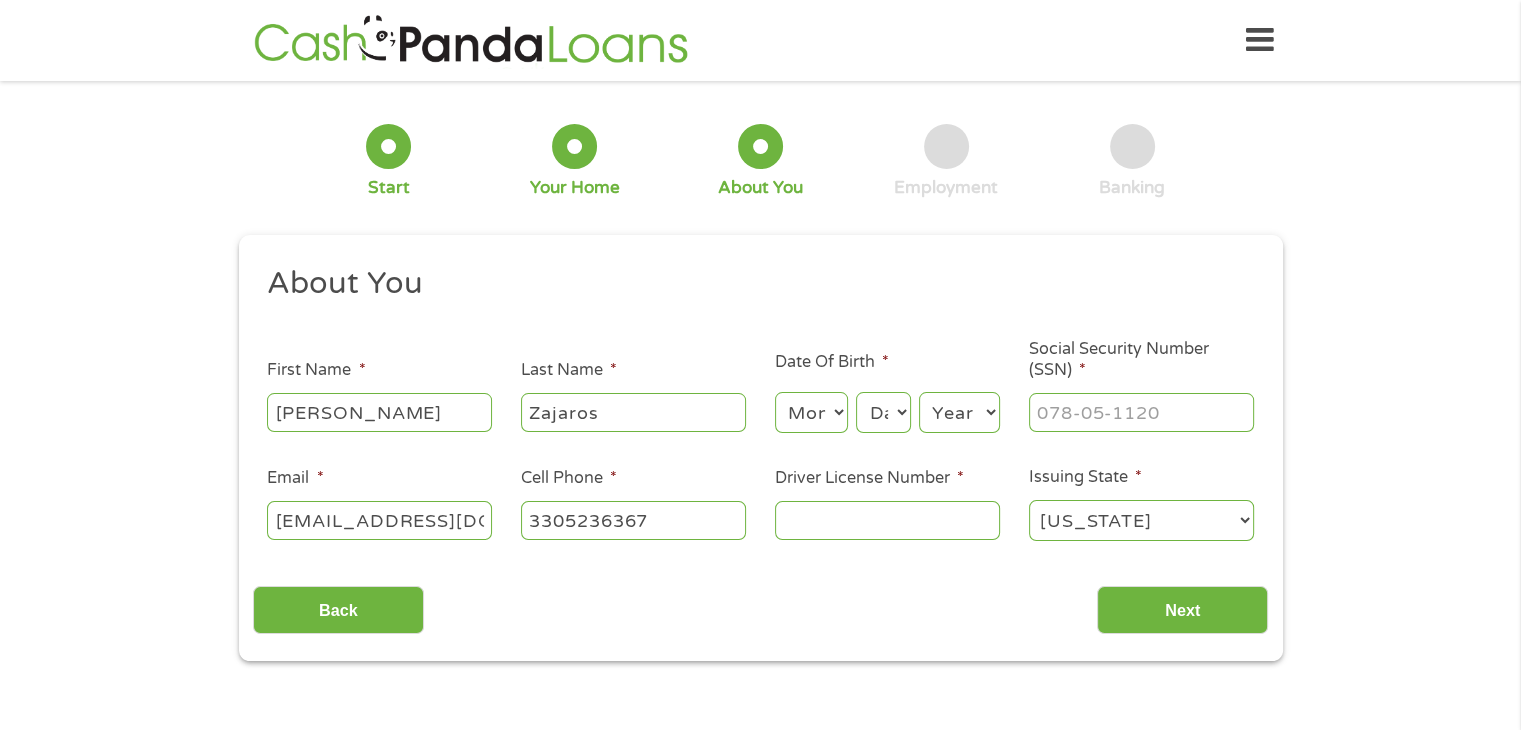 type on "[PHONE_NUMBER]" 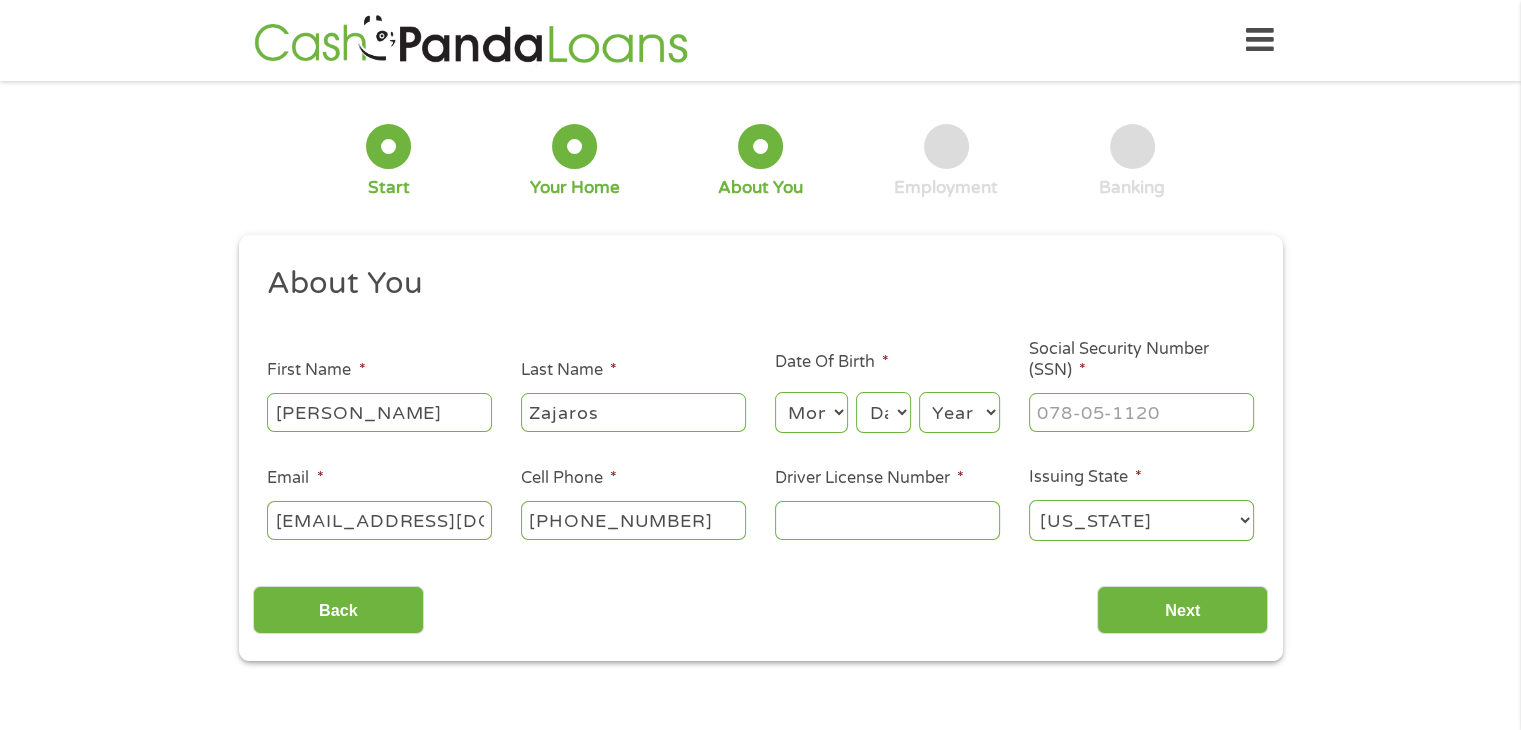 click on "Month 1 2 3 4 5 6 7 8 9 10 11 12" at bounding box center (811, 412) 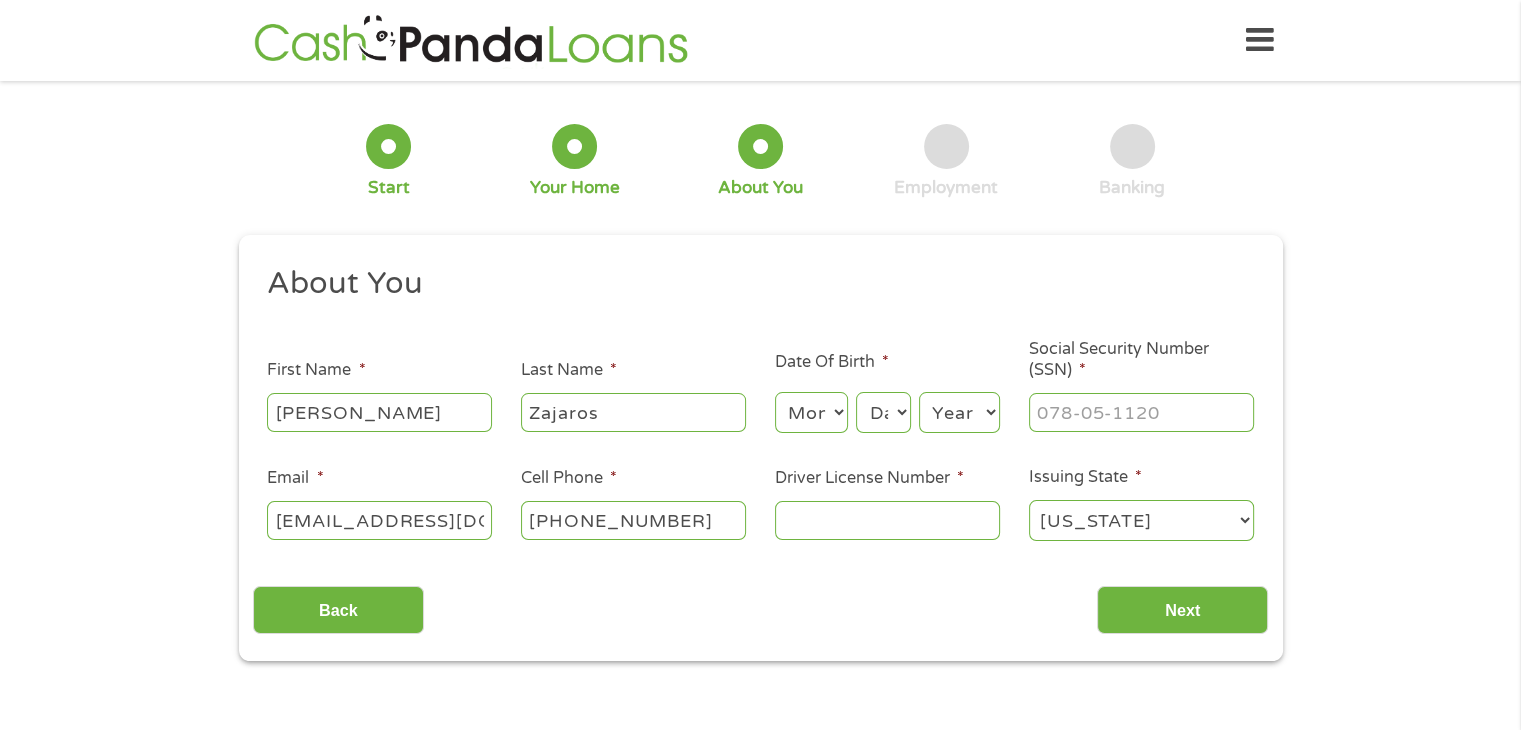 select on "8" 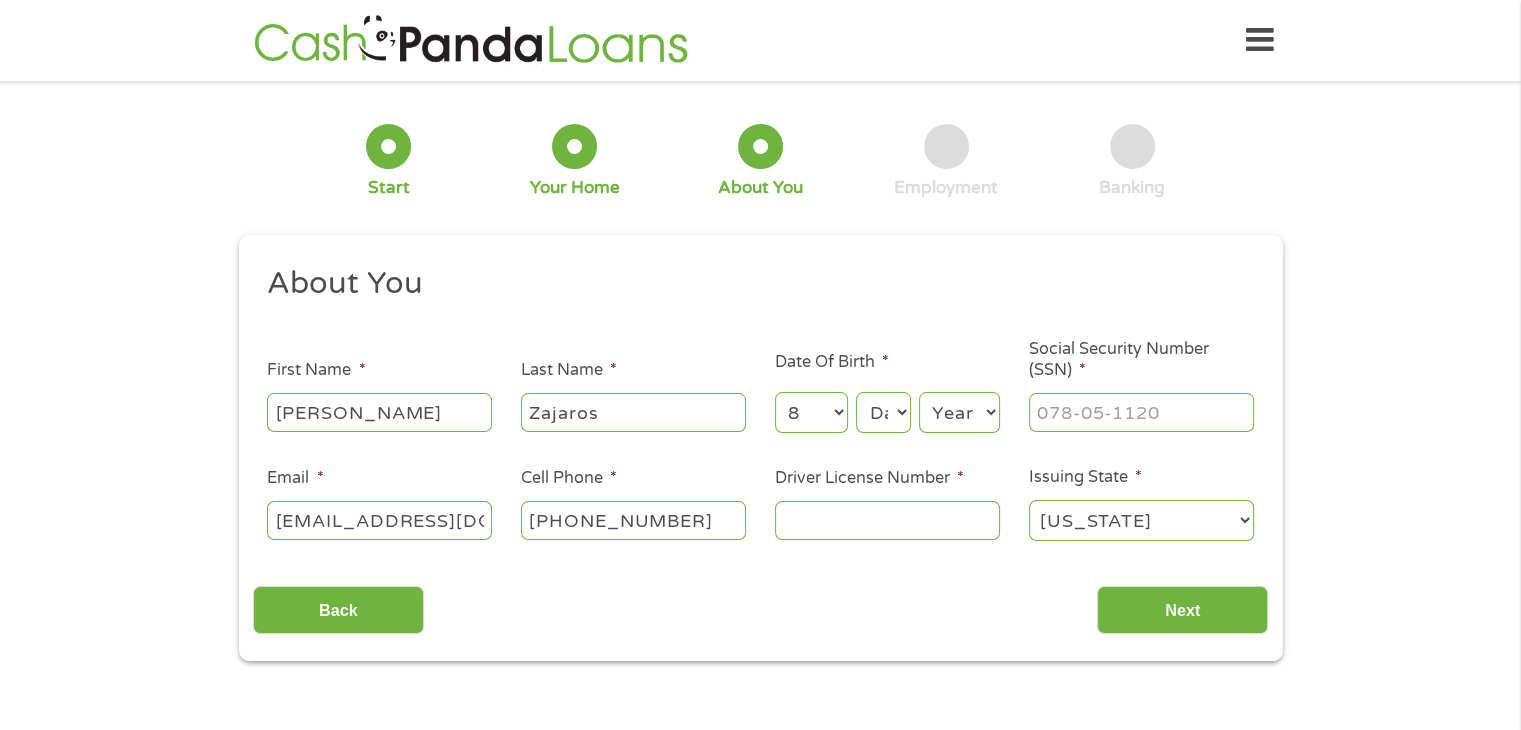click on "Month 1 2 3 4 5 6 7 8 9 10 11 12" at bounding box center (811, 412) 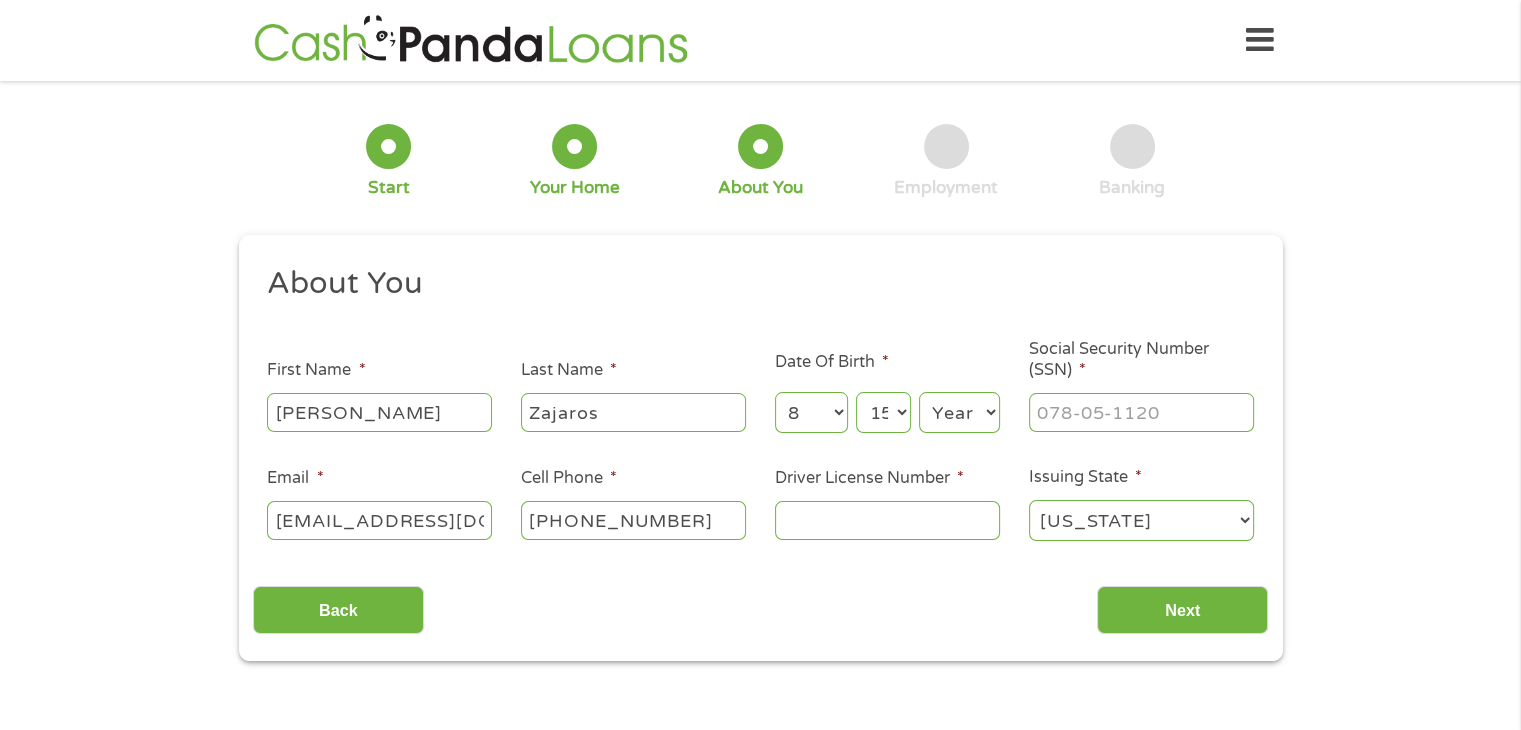 click on "Year [DATE] 2006 2005 2004 2003 2002 2001 2000 1999 1998 1997 1996 1995 1994 1993 1992 1991 1990 1989 1988 1987 1986 1985 1984 1983 1982 1981 1980 1979 1978 1977 1976 1975 1974 1973 1972 1971 1970 1969 1968 1967 1966 1965 1964 1963 1962 1961 1960 1959 1958 1957 1956 1955 1954 1953 1952 1951 1950 1949 1948 1947 1946 1945 1944 1943 1942 1941 1940 1939 1938 1937 1936 1935 1934 1933 1932 1931 1930 1929 1928 1927 1926 1925 1924 1923 1922 1921 1920" at bounding box center (959, 412) 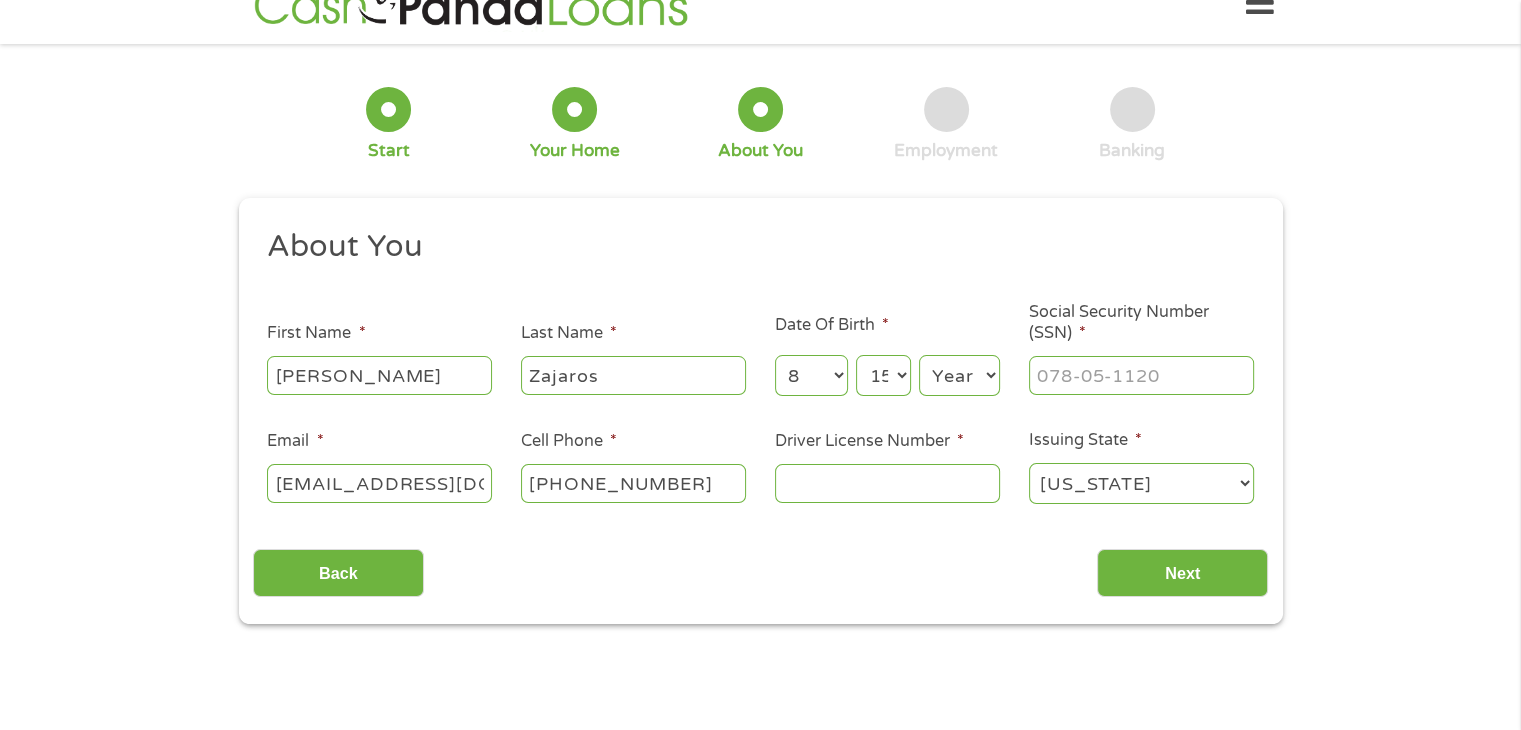 scroll, scrollTop: 100, scrollLeft: 0, axis: vertical 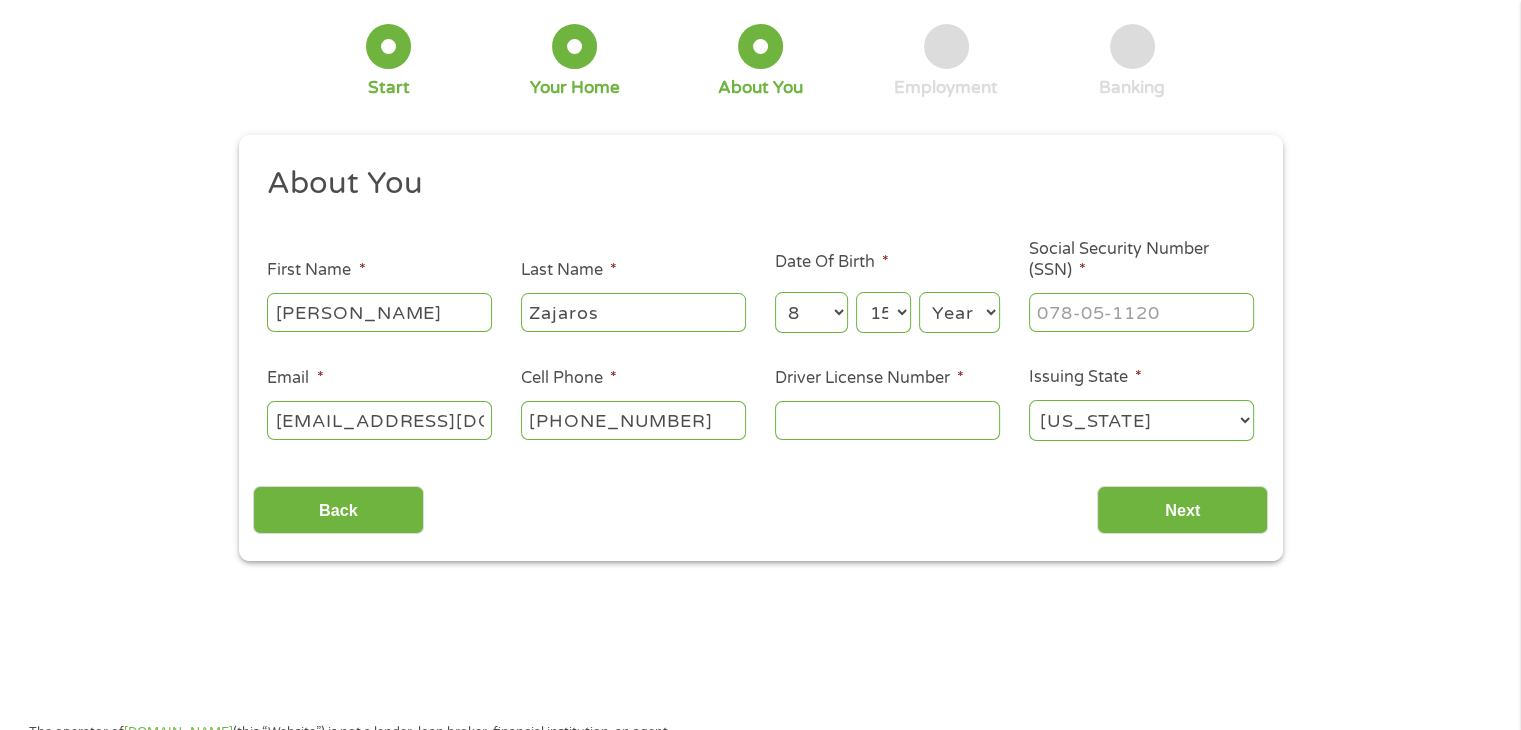 click on "About You This field is hidden when viewing the form Title * --- Choose one --- Mr Ms Mrs Miss First Name * [PERSON_NAME] Last Name * [PERSON_NAME] Date Of Birth * Month Month 1 2 3 4 5 6 7 8 9 10 11 12 Day Day 1 2 3 4 5 6 7 8 9 10 11 12 13 14 15 16 17 18 19 20 21 22 23 24 25 26 27 28 29 30 31 Year Year [DATE] 2006 2005 2004 2003 2002 2001 2000 1999 1998 1997 1996 1995 1994 1993 1992 1991 1990 1989 1988 1987 1986 1985 1984 1983 1982 1981 1980 1979 1978 1977 1976 1975 1974 1973 1972 1971 1970 1969 1968 1967 1966 1965 1964 1963 1962 1961 1960 1959 1958 1957 1956 1955 1954 1953 1952 1951 1950 1949 1948 1947 1946 1945 1944 1943 1942 1941 1940 1939 1938 1937 1936 1935 1934 1933 1932 1931 1930 1929 1928 1927 1926 1925 1924 1923 1922 1921 1920 Social Security Number (SSN) * Email *
[EMAIL_ADDRESS][DOMAIN_NAME]
Cell Phone * [PHONE_NUMBER] Driver License Number * Issuing State * [US_STATE] [US_STATE] [US_STATE] [US_STATE] [US_STATE] [US_STATE] [US_STATE] [US_STATE] [US_STATE] [US_STATE] [US_STATE]" at bounding box center (760, 311) 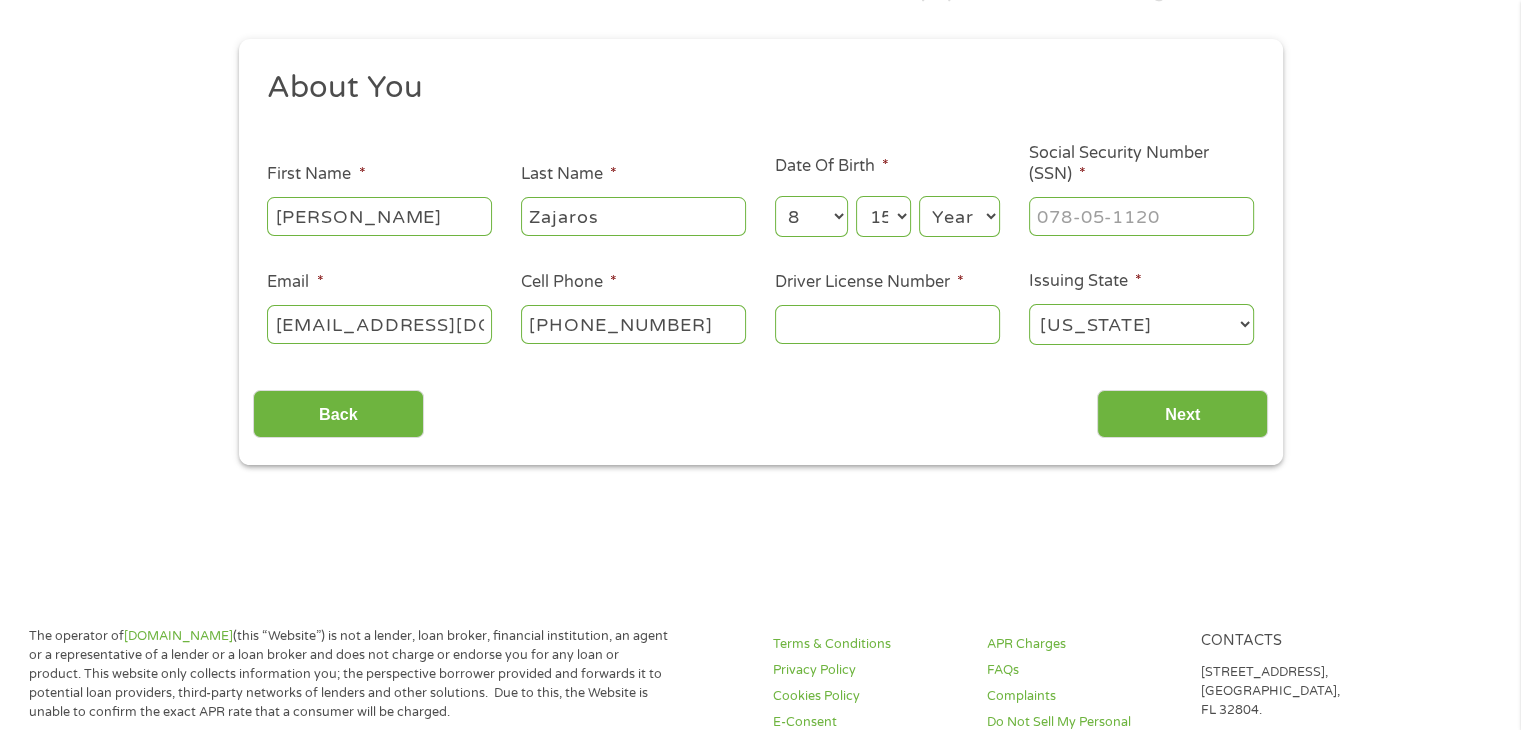 scroll, scrollTop: 200, scrollLeft: 0, axis: vertical 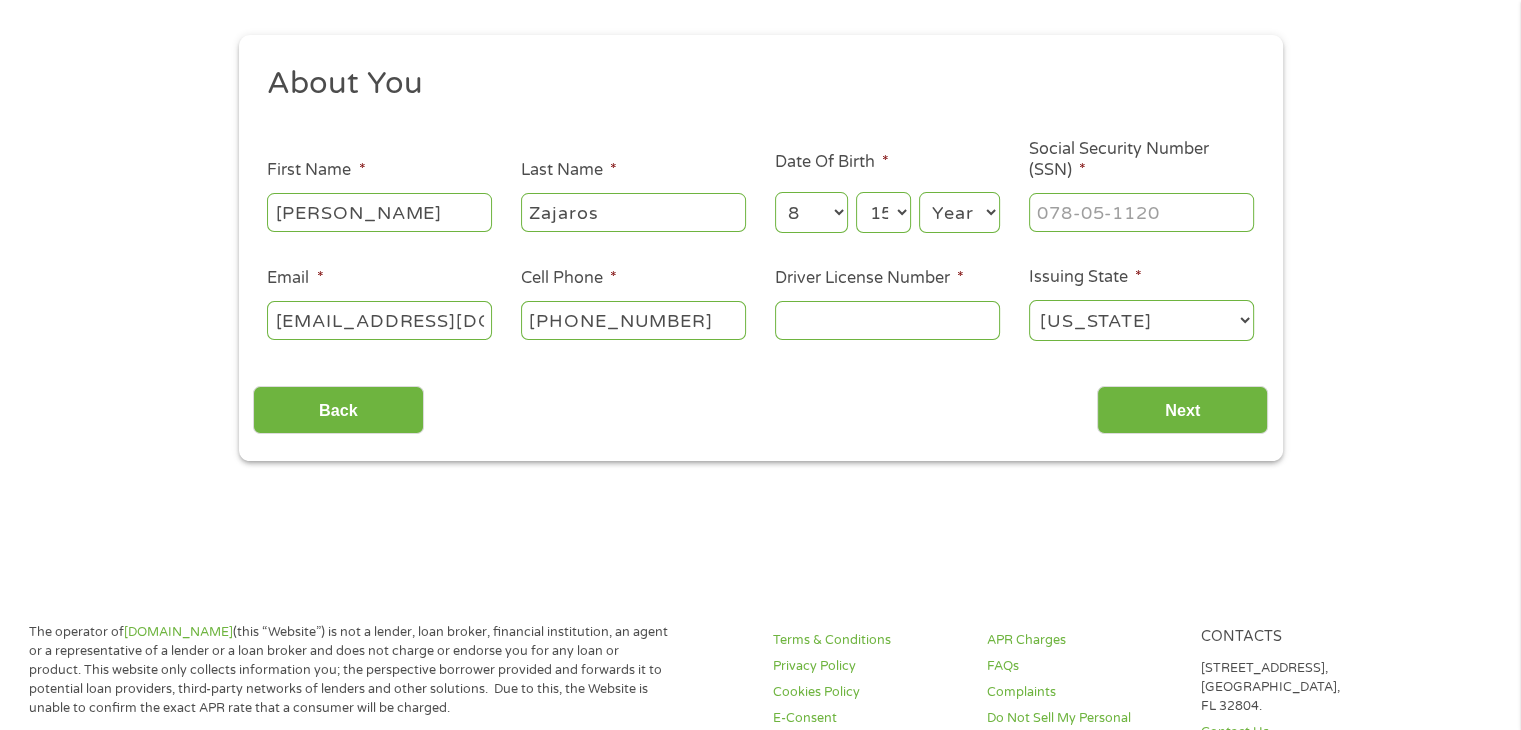 click on "About You This field is hidden when viewing the form Title * --- Choose one --- Mr Ms Mrs Miss First Name * [PERSON_NAME] Last Name * [PERSON_NAME] Date Of Birth * Month Month 1 2 3 4 5 6 7 8 9 10 11 12 Day Day 1 2 3 4 5 6 7 8 9 10 11 12 13 14 15 16 17 18 19 20 21 22 23 24 25 26 27 28 29 30 31 Year Year [DATE] 2006 2005 2004 2003 2002 2001 2000 1999 1998 1997 1996 1995 1994 1993 1992 1991 1990 1989 1988 1987 1986 1985 1984 1983 1982 1981 1980 1979 1978 1977 1976 1975 1974 1973 1972 1971 1970 1969 1968 1967 1966 1965 1964 1963 1962 1961 1960 1959 1958 1957 1956 1955 1954 1953 1952 1951 1950 1949 1948 1947 1946 1945 1944 1943 1942 1941 1940 1939 1938 1937 1936 1935 1934 1933 1932 1931 1930 1929 1928 1927 1926 1925 1924 1923 1922 1921 1920 Social Security Number (SSN) * Email *
[EMAIL_ADDRESS][DOMAIN_NAME]
Cell Phone * [PHONE_NUMBER] Driver License Number * Issuing State * [US_STATE] [US_STATE] [US_STATE] [US_STATE] [US_STATE] [US_STATE] [US_STATE] [US_STATE] [US_STATE] [US_STATE] [US_STATE]" at bounding box center [760, 211] 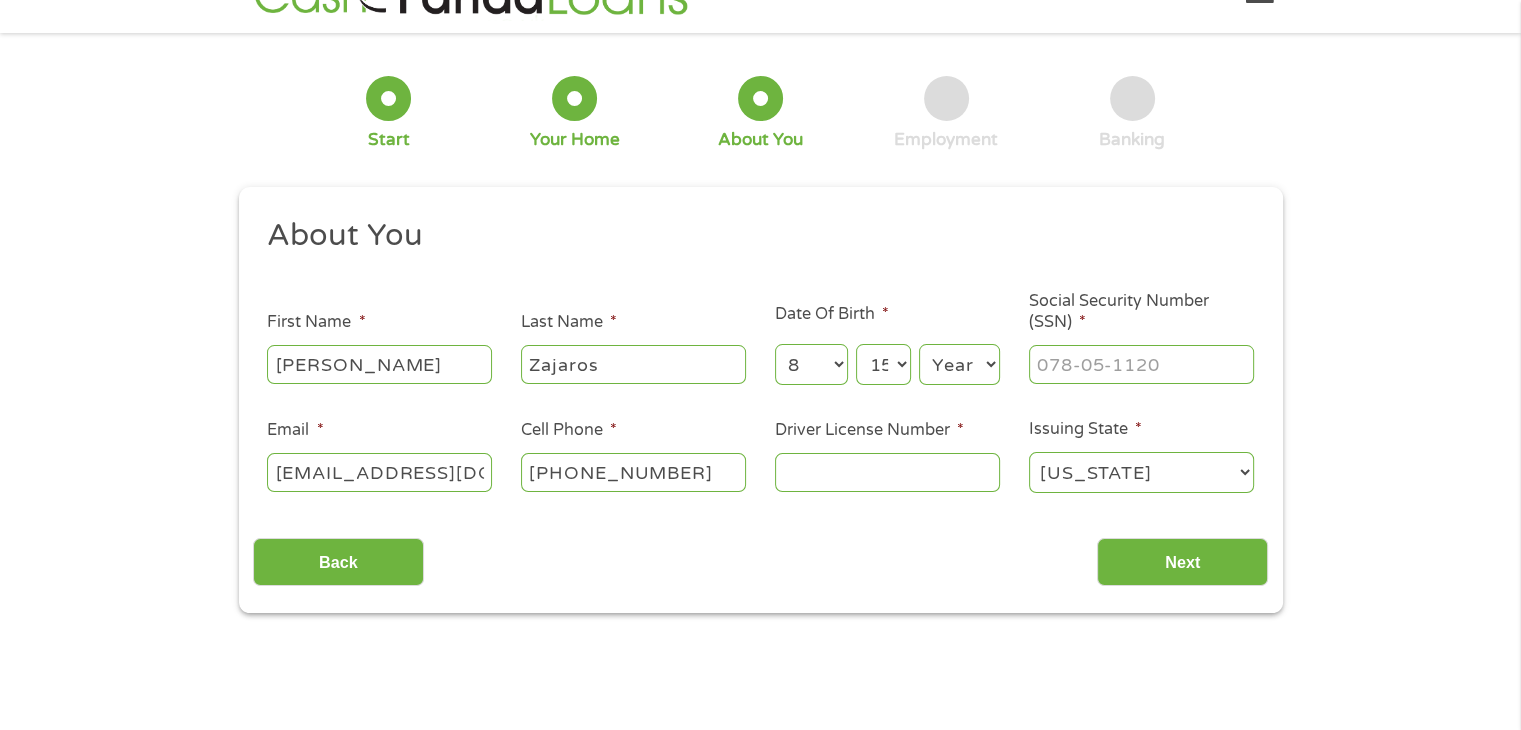 scroll, scrollTop: 0, scrollLeft: 0, axis: both 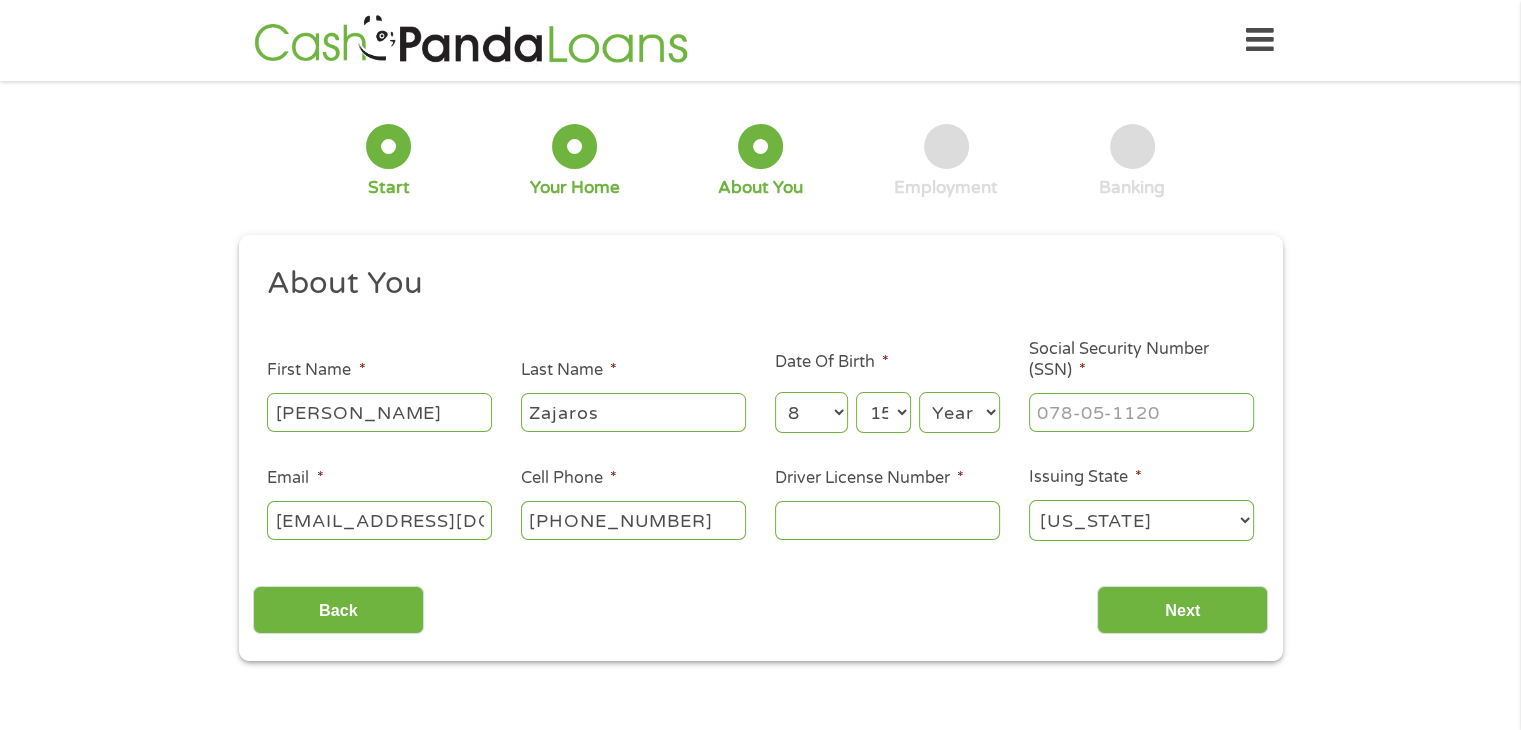 click on "Year [DATE] 2006 2005 2004 2003 2002 2001 2000 1999 1998 1997 1996 1995 1994 1993 1992 1991 1990 1989 1988 1987 1986 1985 1984 1983 1982 1981 1980 1979 1978 1977 1976 1975 1974 1973 1972 1971 1970 1969 1968 1967 1966 1965 1964 1963 1962 1961 1960 1959 1958 1957 1956 1955 1954 1953 1952 1951 1950 1949 1948 1947 1946 1945 1944 1943 1942 1941 1940 1939 1938 1937 1936 1935 1934 1933 1932 1931 1930 1929 1928 1927 1926 1925 1924 1923 1922 1921 1920" at bounding box center (959, 412) 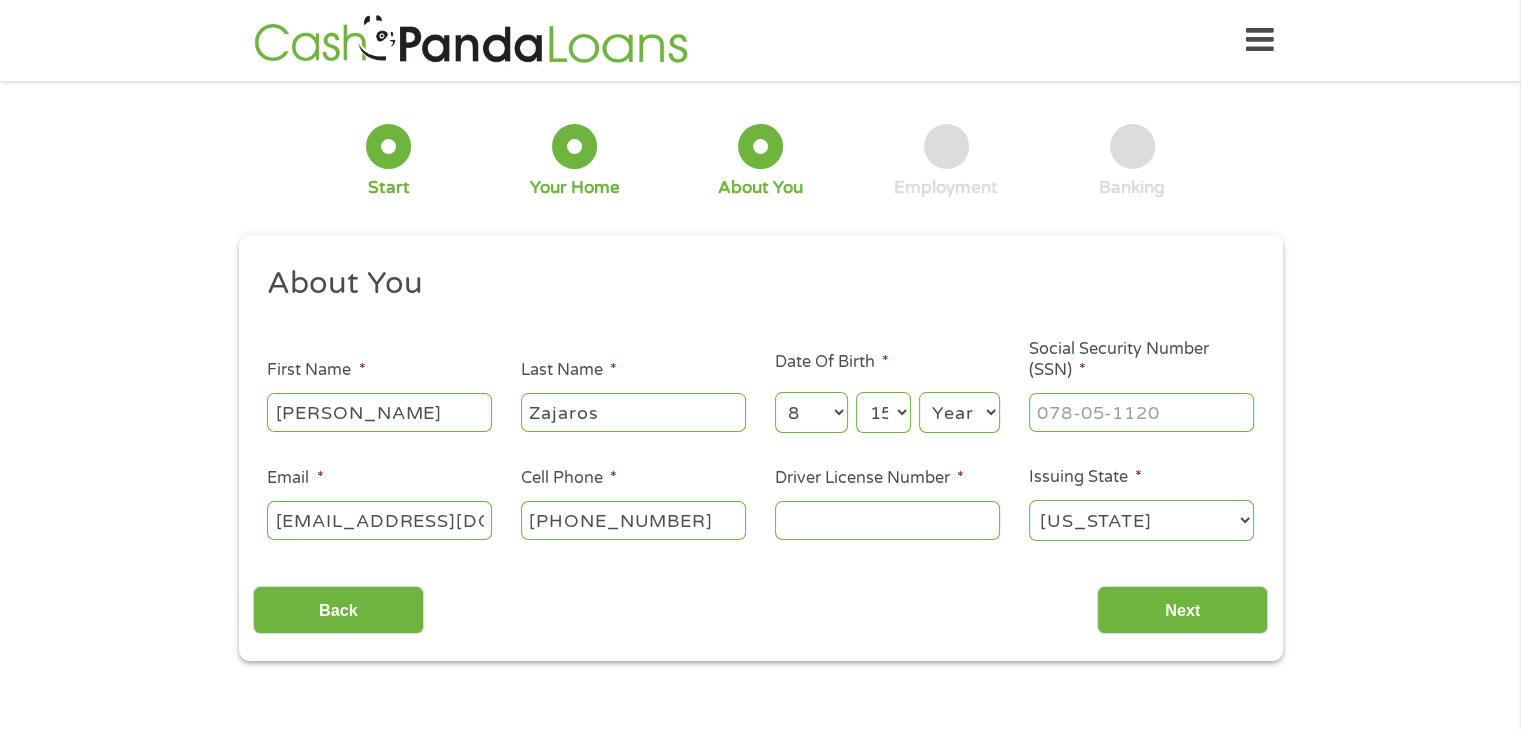 select on "1989" 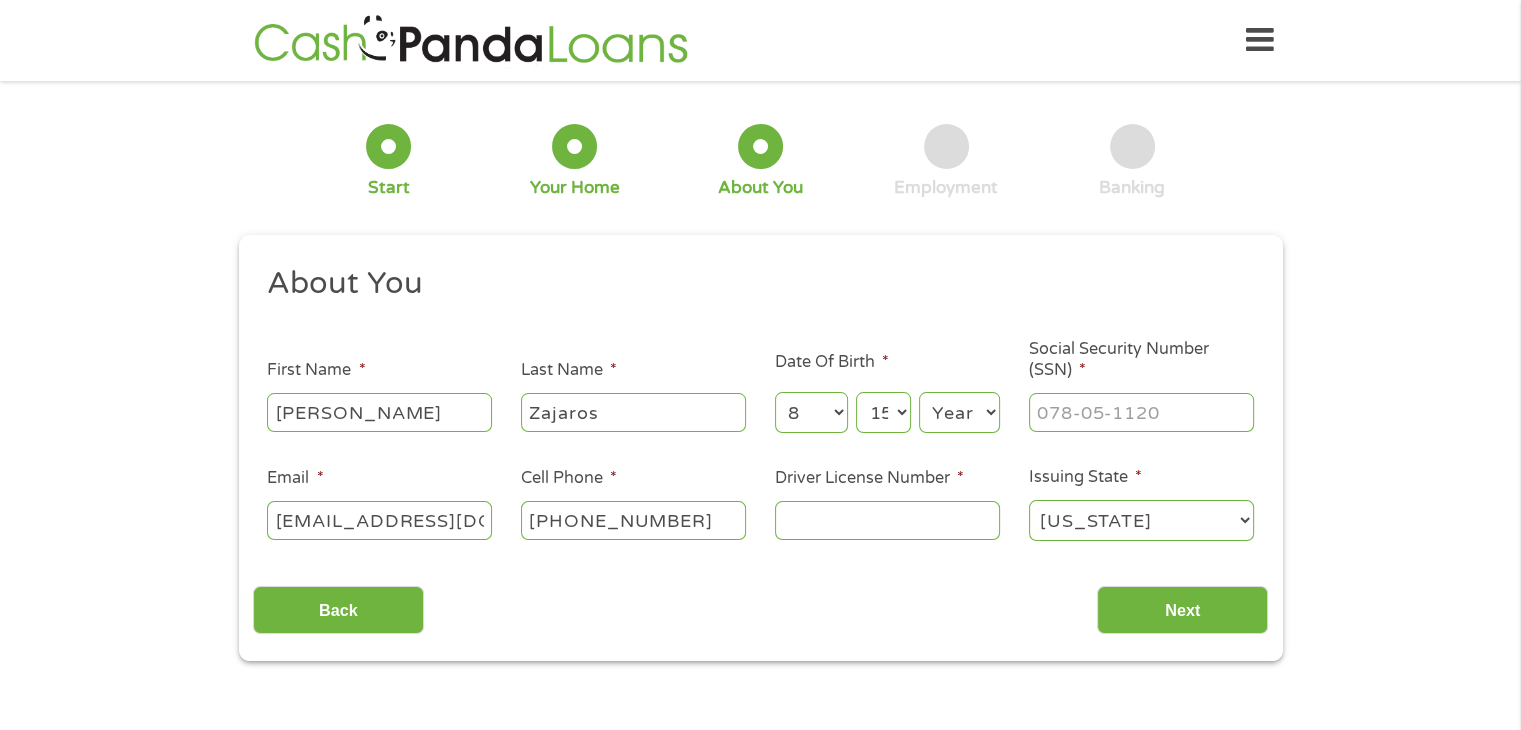 click on "Year [DATE] 2006 2005 2004 2003 2002 2001 2000 1999 1998 1997 1996 1995 1994 1993 1992 1991 1990 1989 1988 1987 1986 1985 1984 1983 1982 1981 1980 1979 1978 1977 1976 1975 1974 1973 1972 1971 1970 1969 1968 1967 1966 1965 1964 1963 1962 1961 1960 1959 1958 1957 1956 1955 1954 1953 1952 1951 1950 1949 1948 1947 1946 1945 1944 1943 1942 1941 1940 1939 1938 1937 1936 1935 1934 1933 1932 1931 1930 1929 1928 1927 1926 1925 1924 1923 1922 1921 1920" at bounding box center [959, 412] 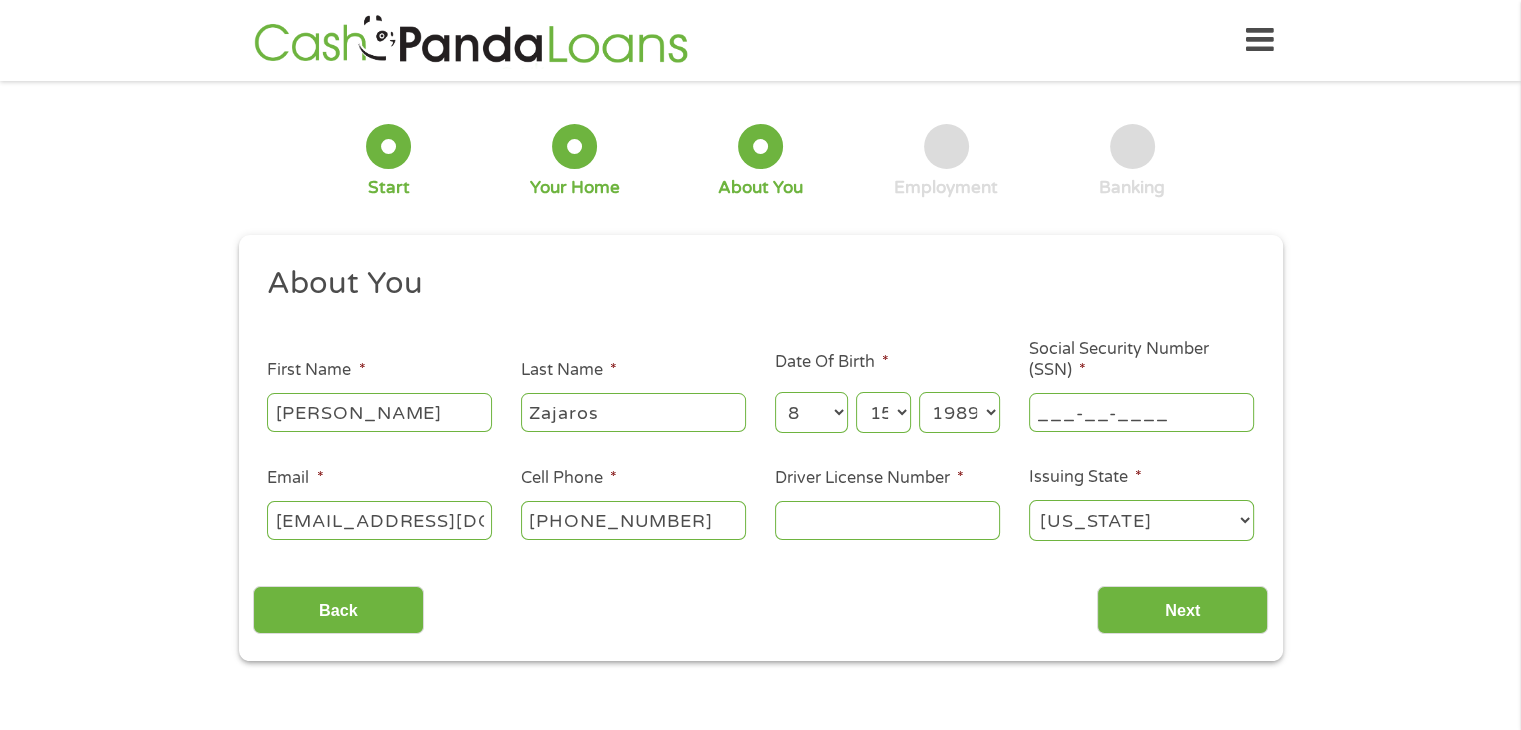 click on "___-__-____" at bounding box center [1141, 412] 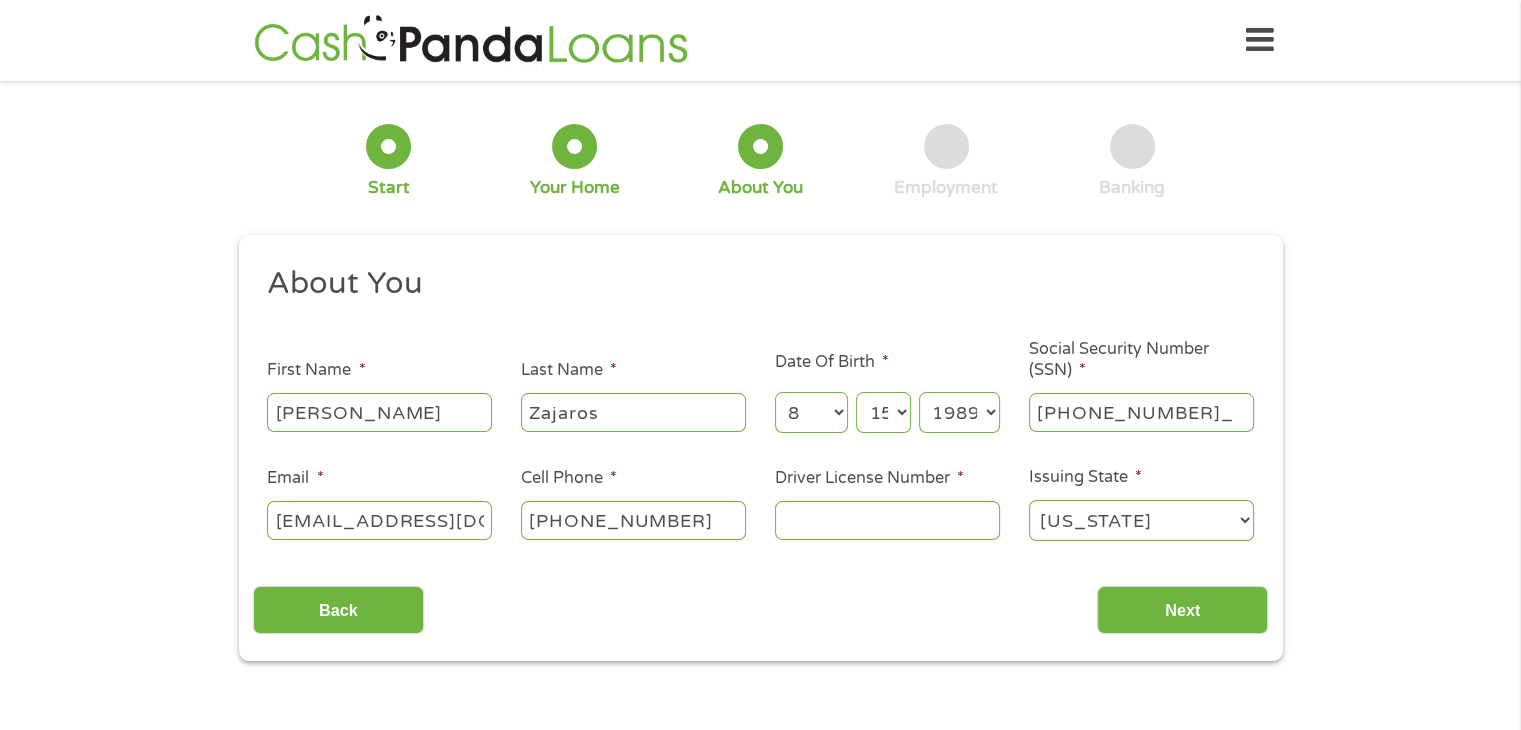 type on "292-90-0101" 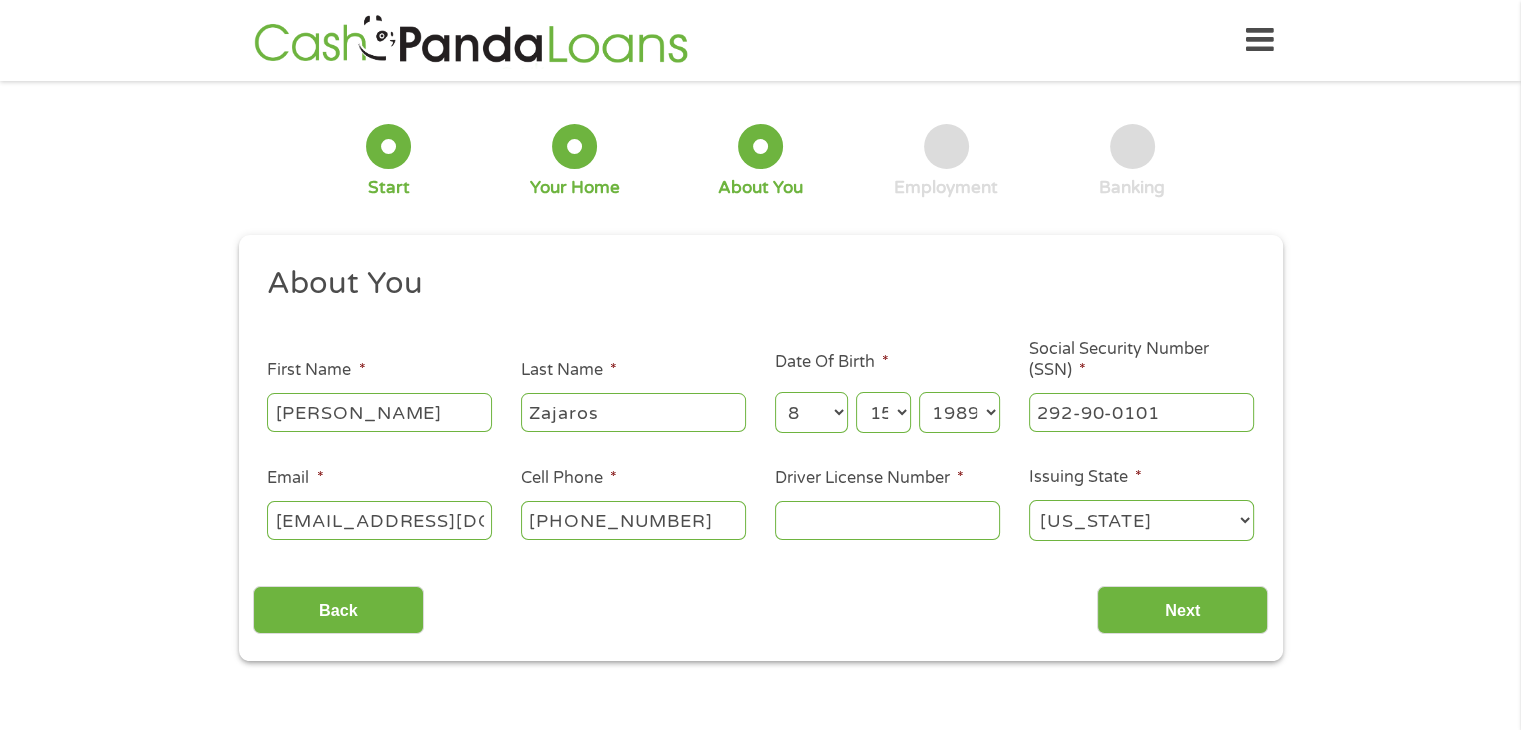 click on "Driver License Number *" at bounding box center [887, 520] 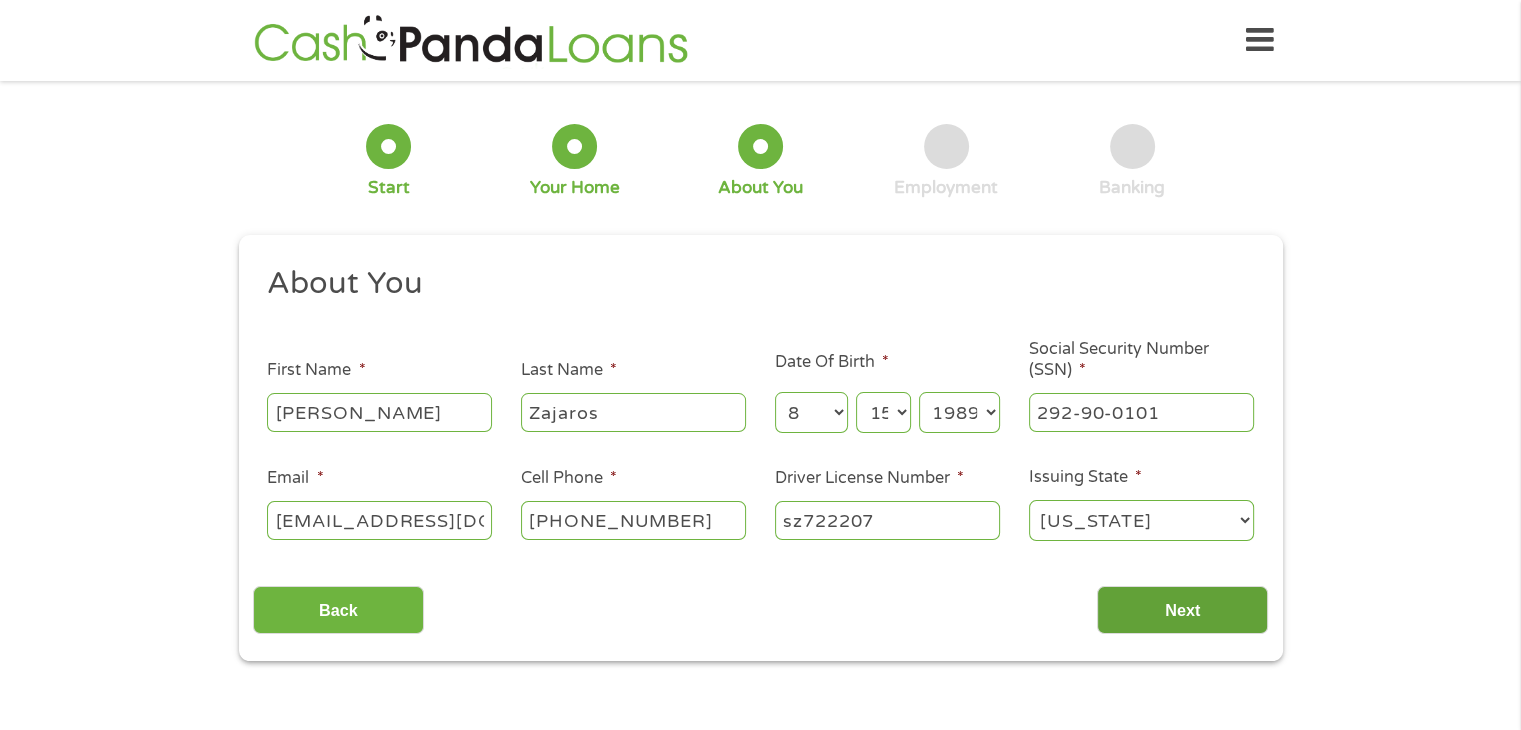 type on "sz722207" 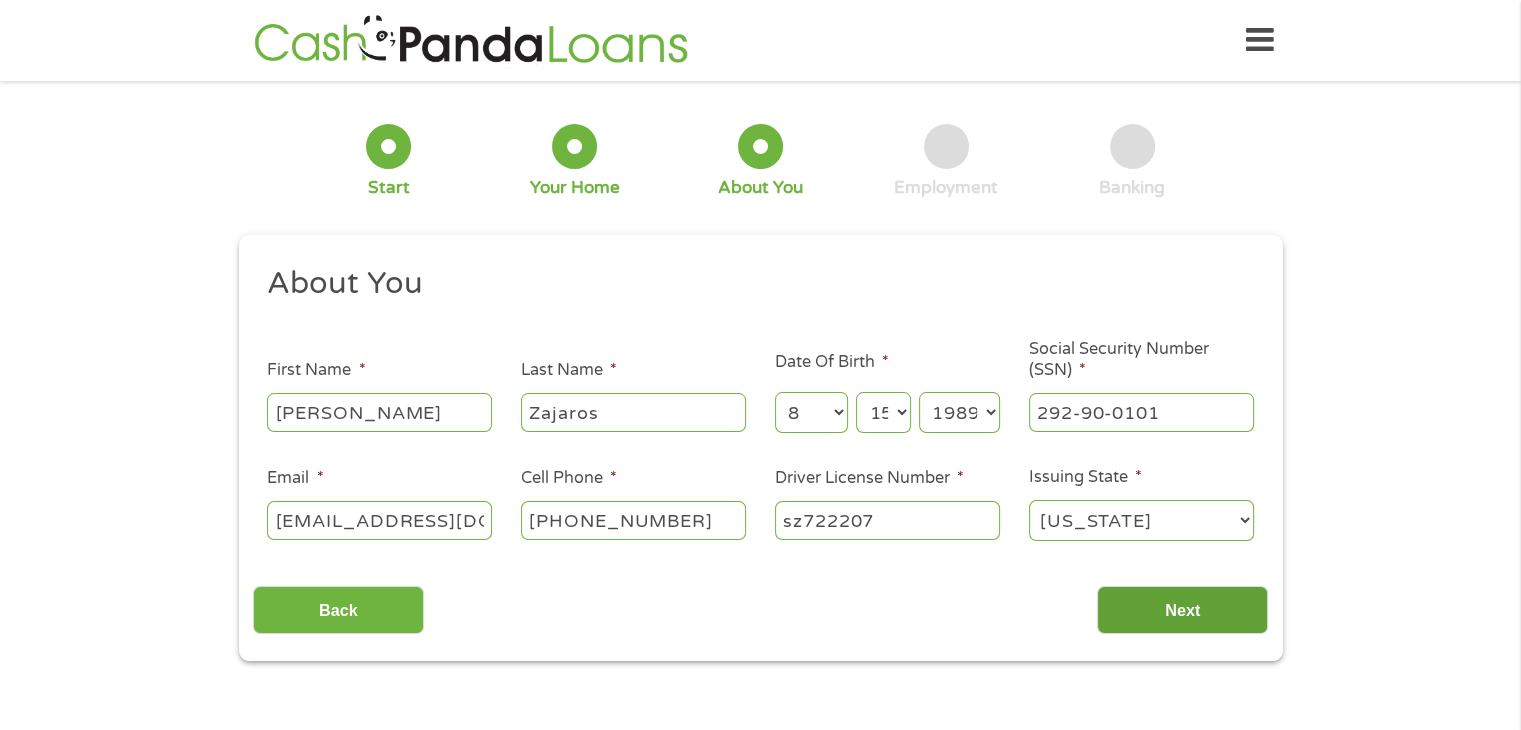 click on "Next" at bounding box center (1182, 610) 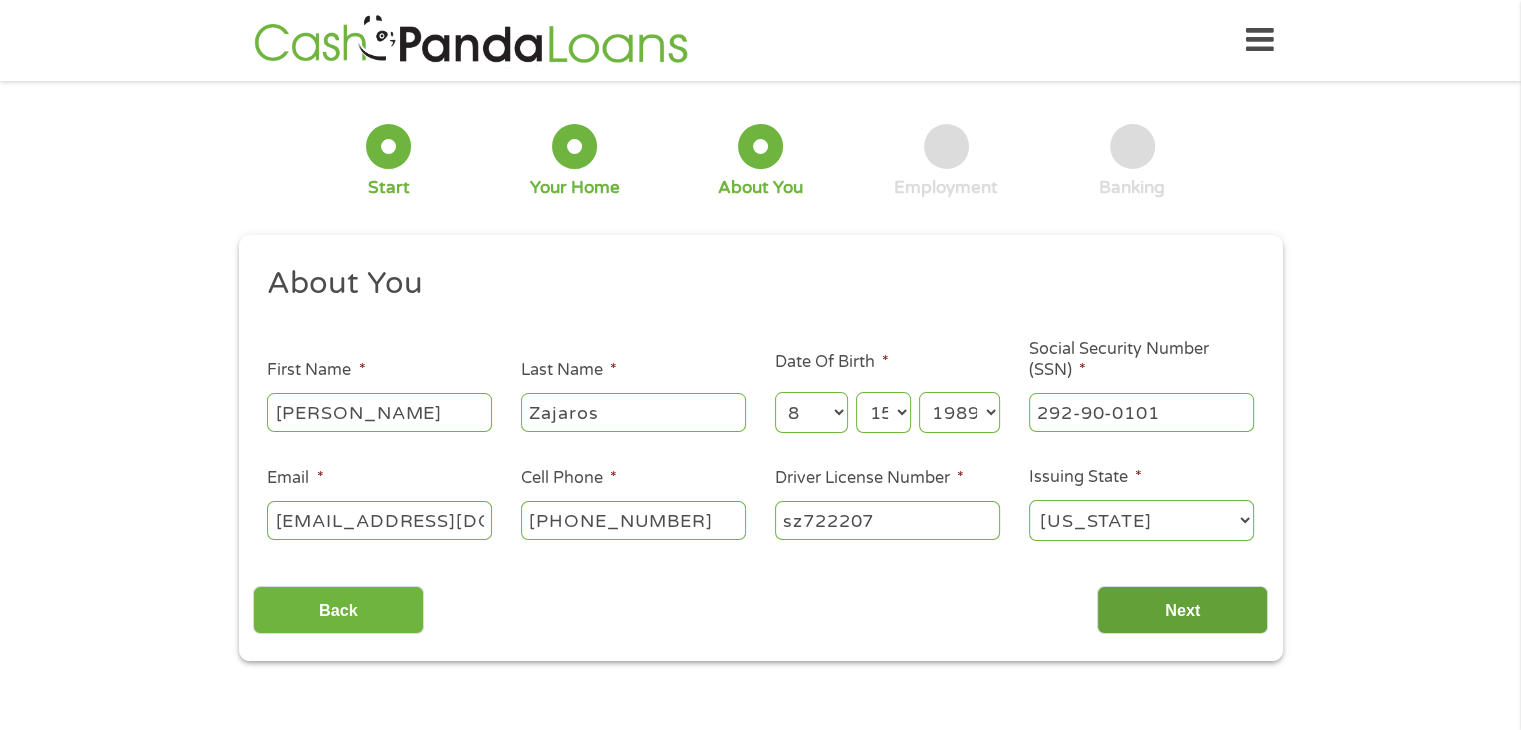 scroll, scrollTop: 8, scrollLeft: 8, axis: both 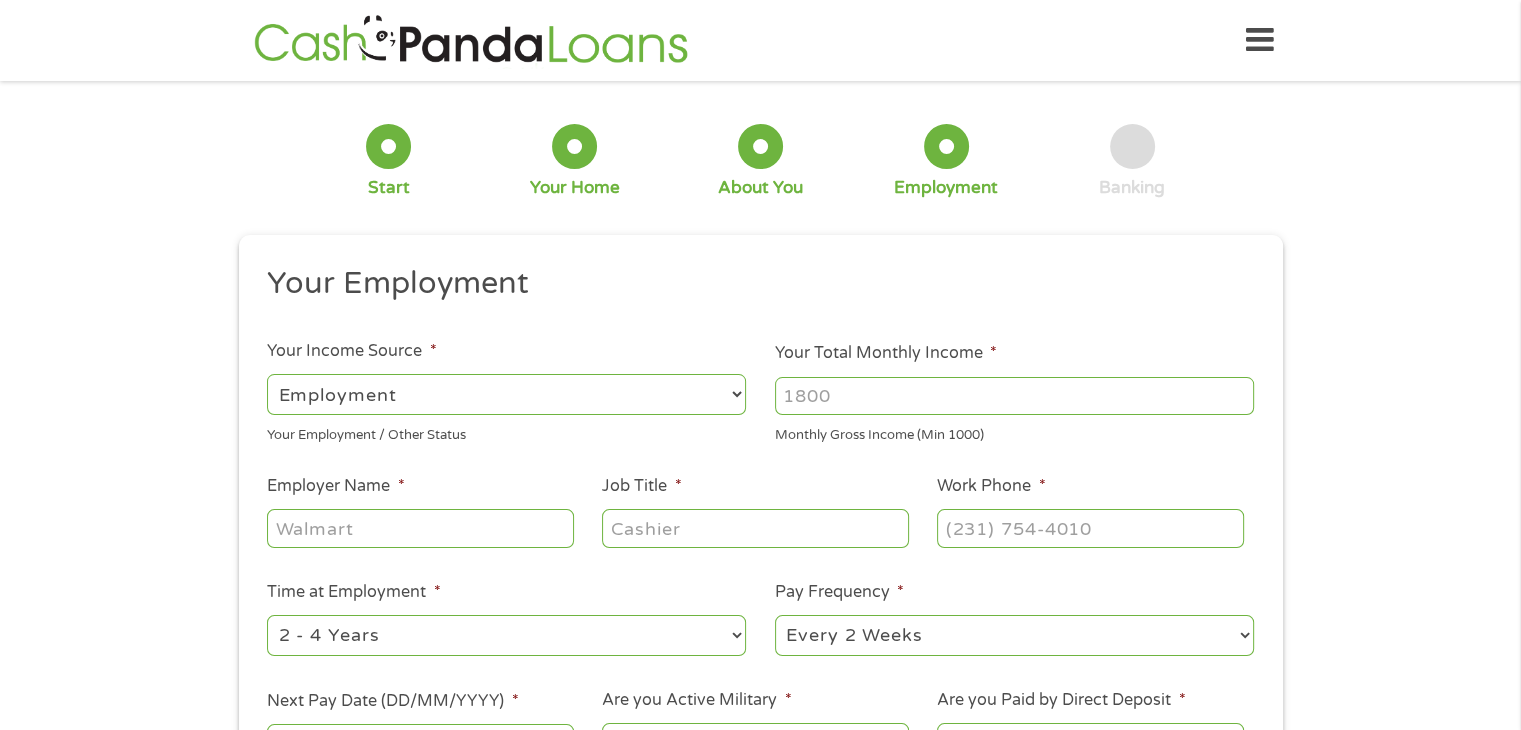 click on "--- Choose one --- Employment [DEMOGRAPHIC_DATA] Benefits" at bounding box center (506, 394) 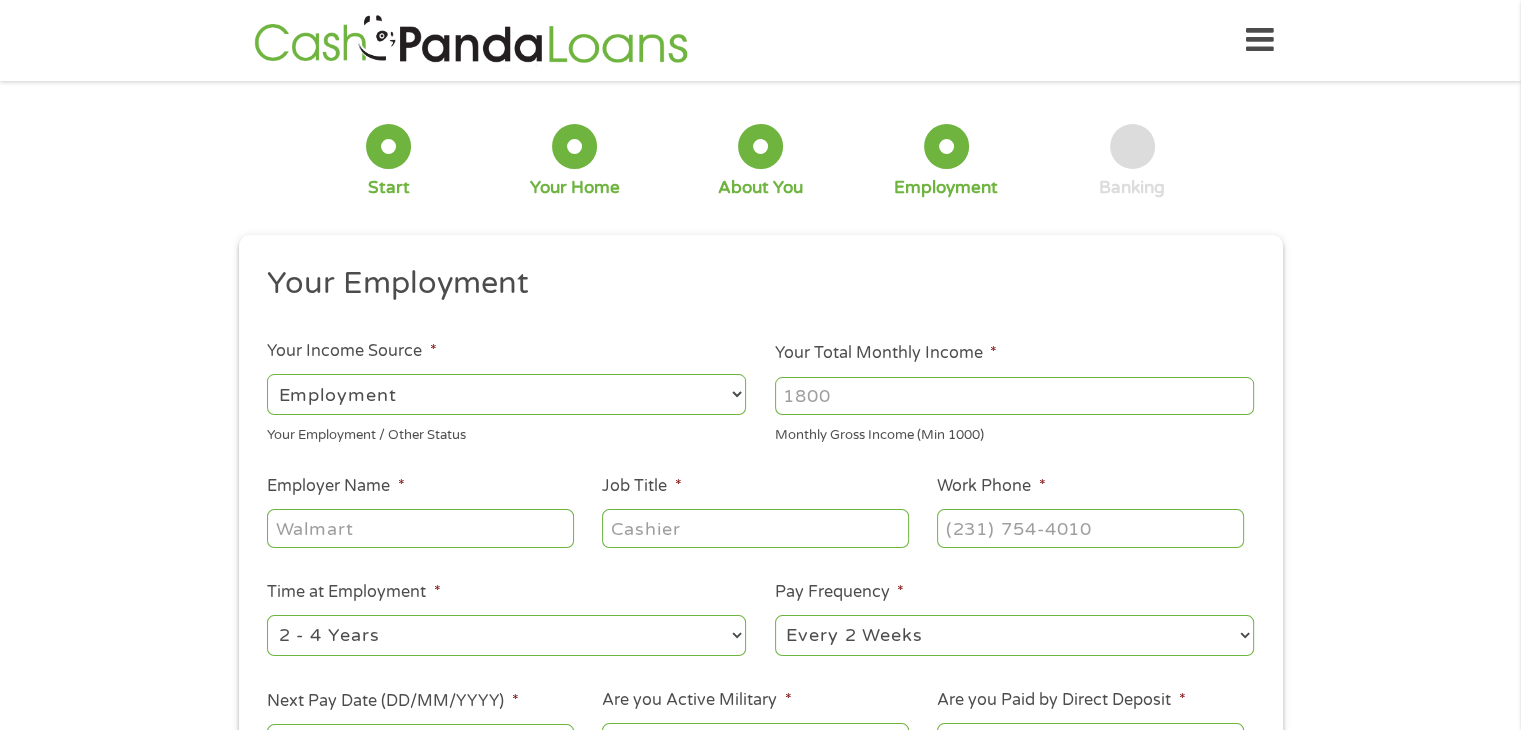select on "benefits" 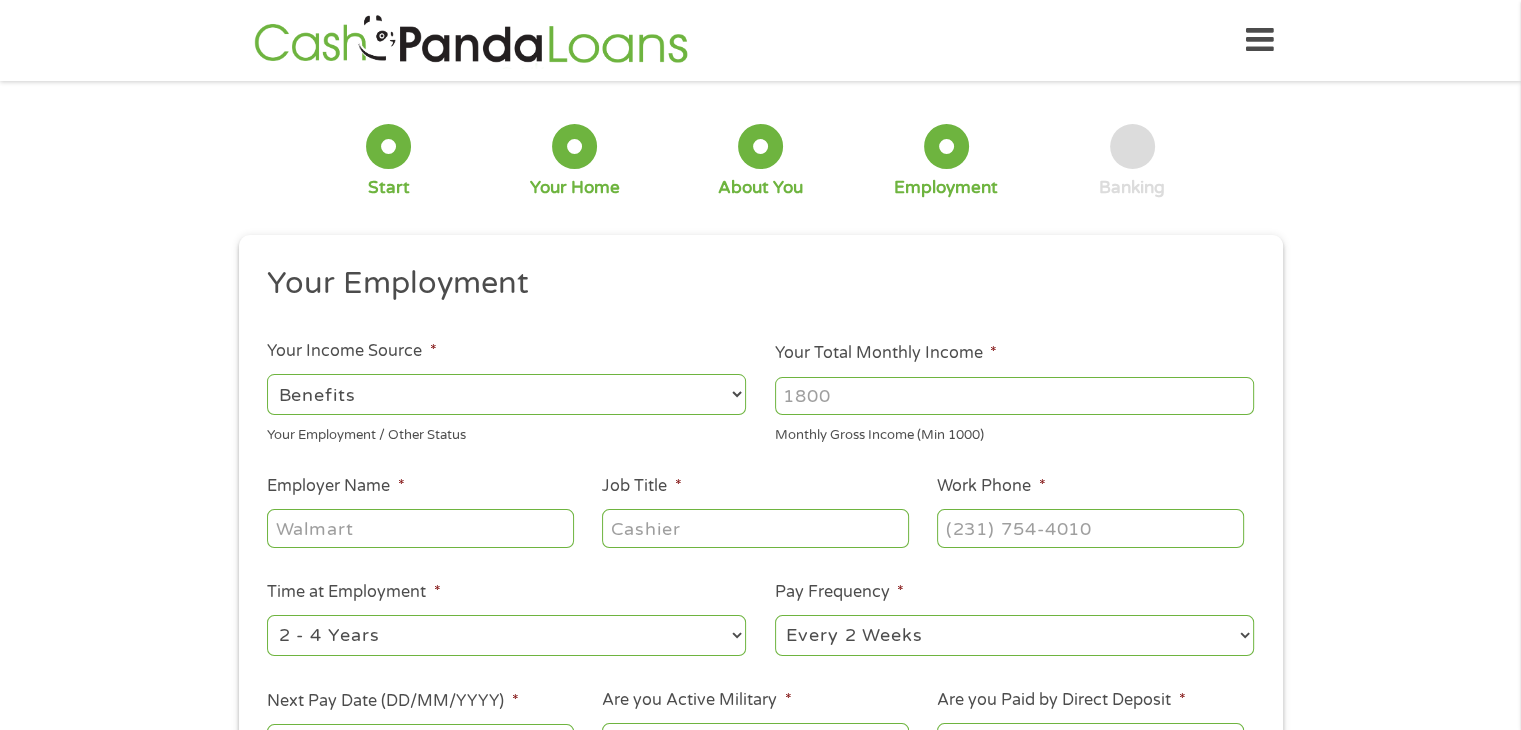 click on "--- Choose one --- Employment [DEMOGRAPHIC_DATA] Benefits" at bounding box center [506, 394] 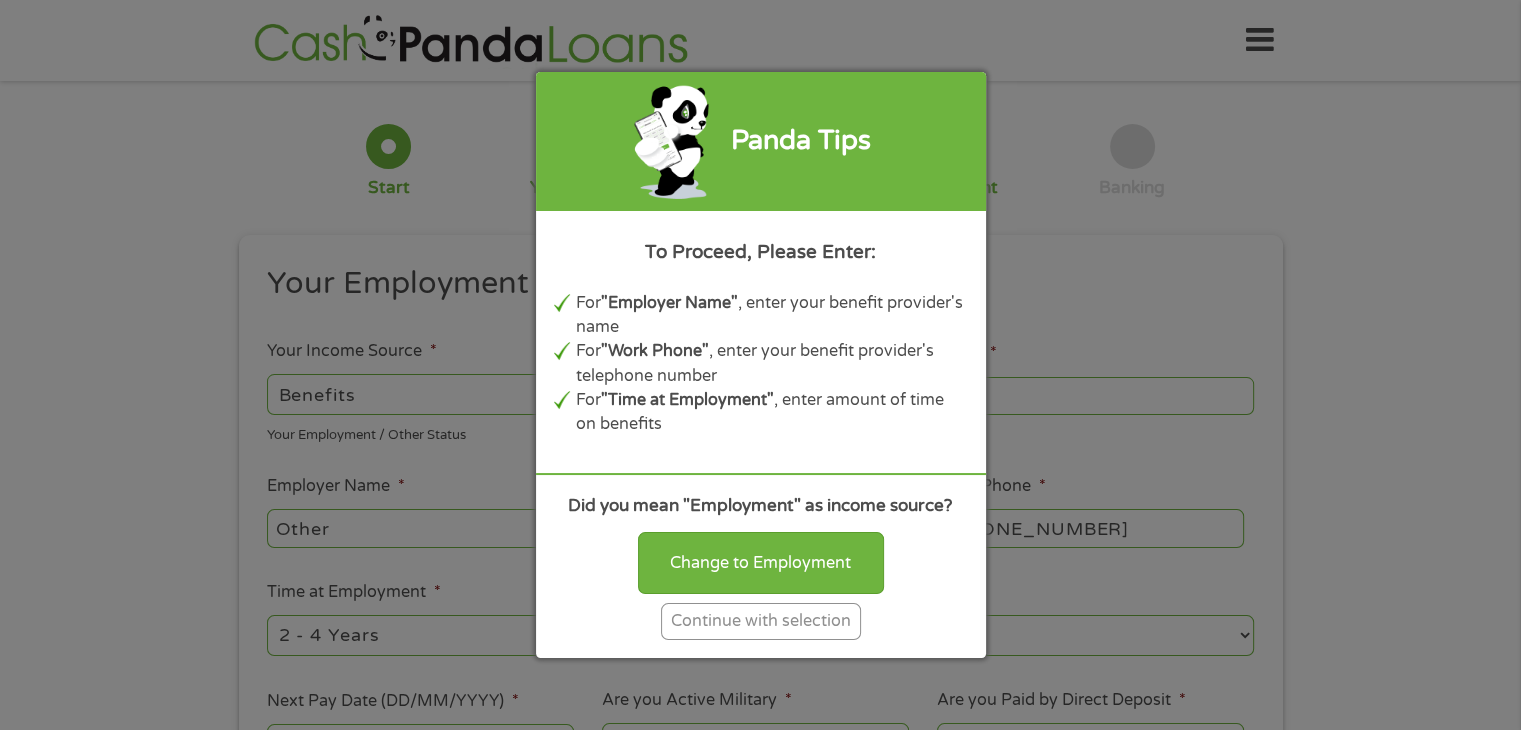 click on "Continue with selection" at bounding box center [761, 621] 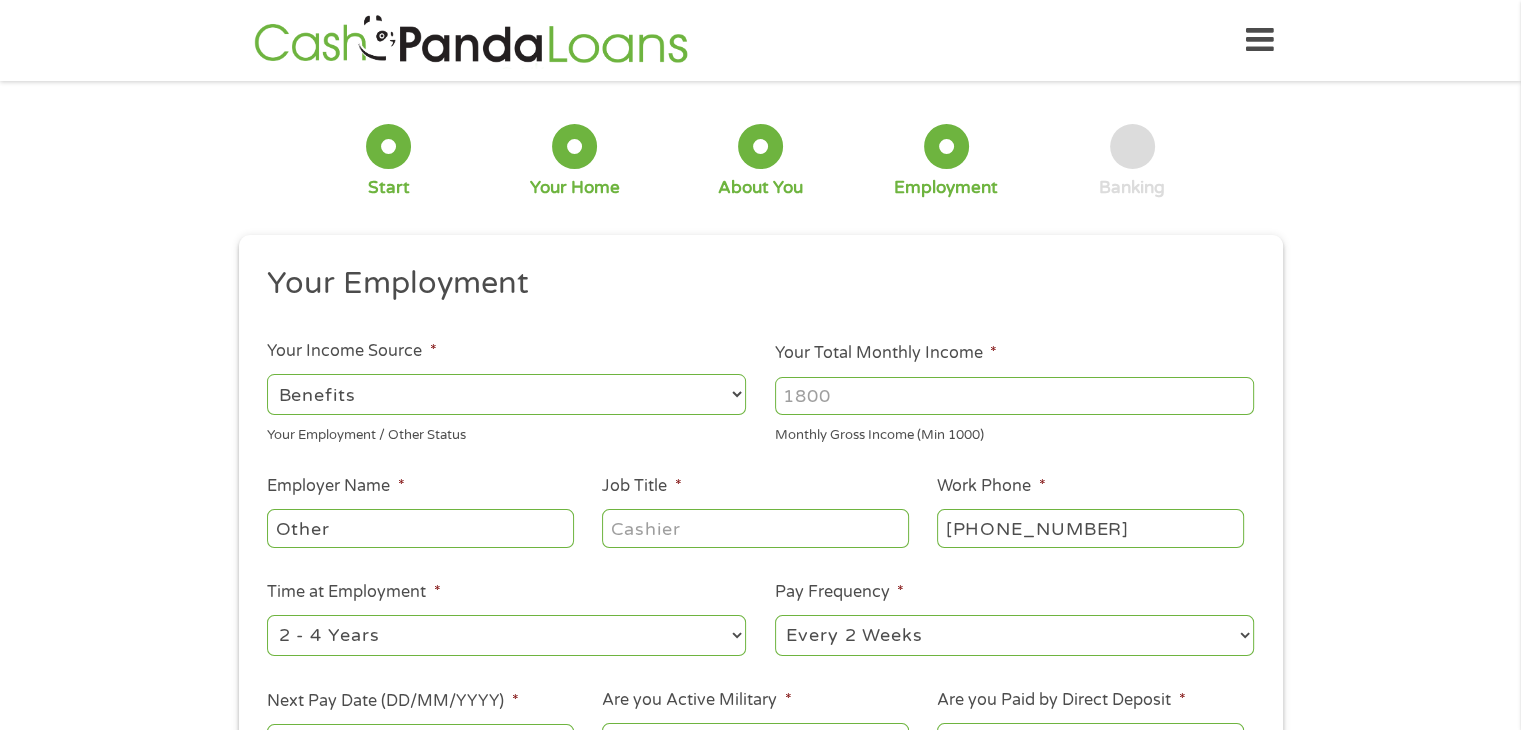 click on "Your Total Monthly Income *" at bounding box center (1014, 396) 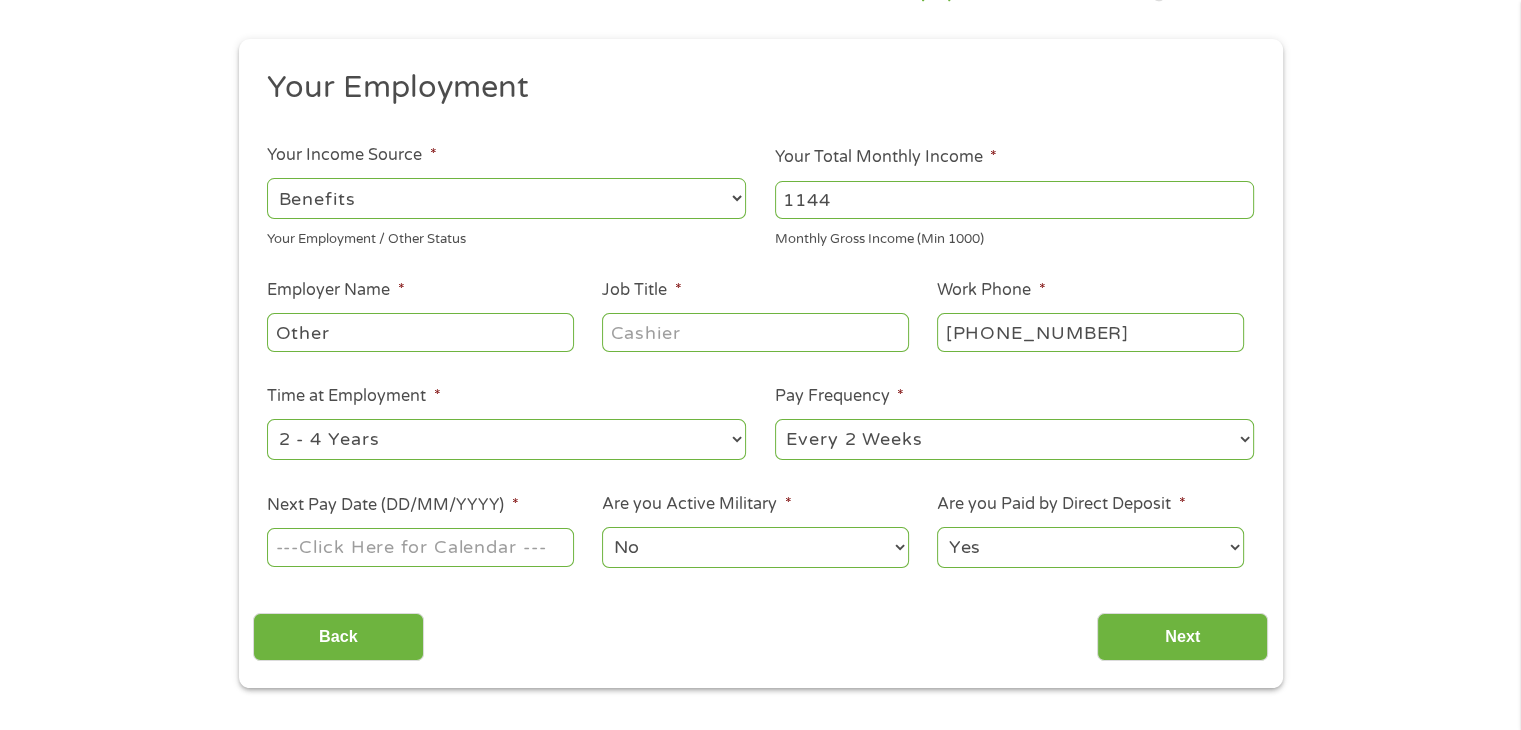 scroll, scrollTop: 200, scrollLeft: 0, axis: vertical 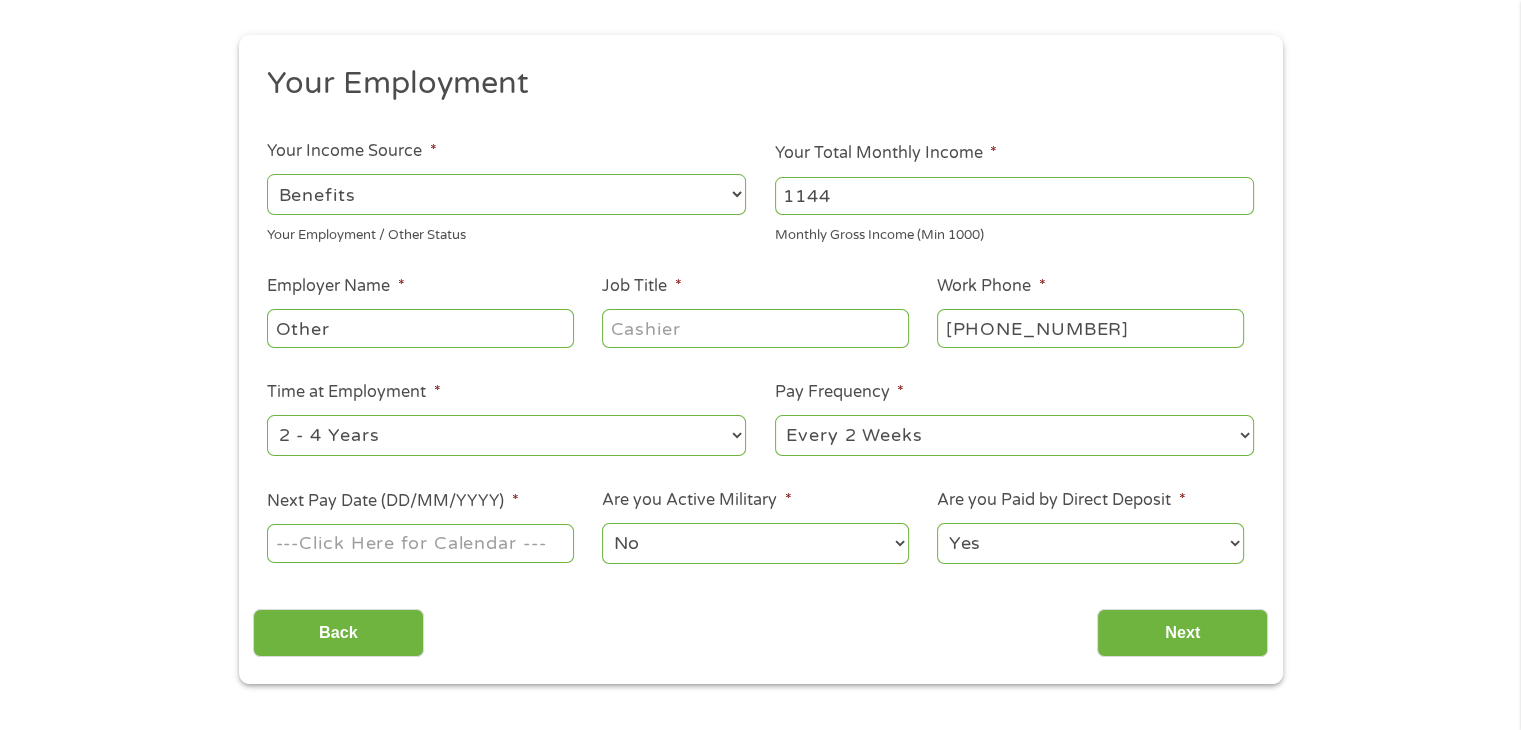 type on "1144" 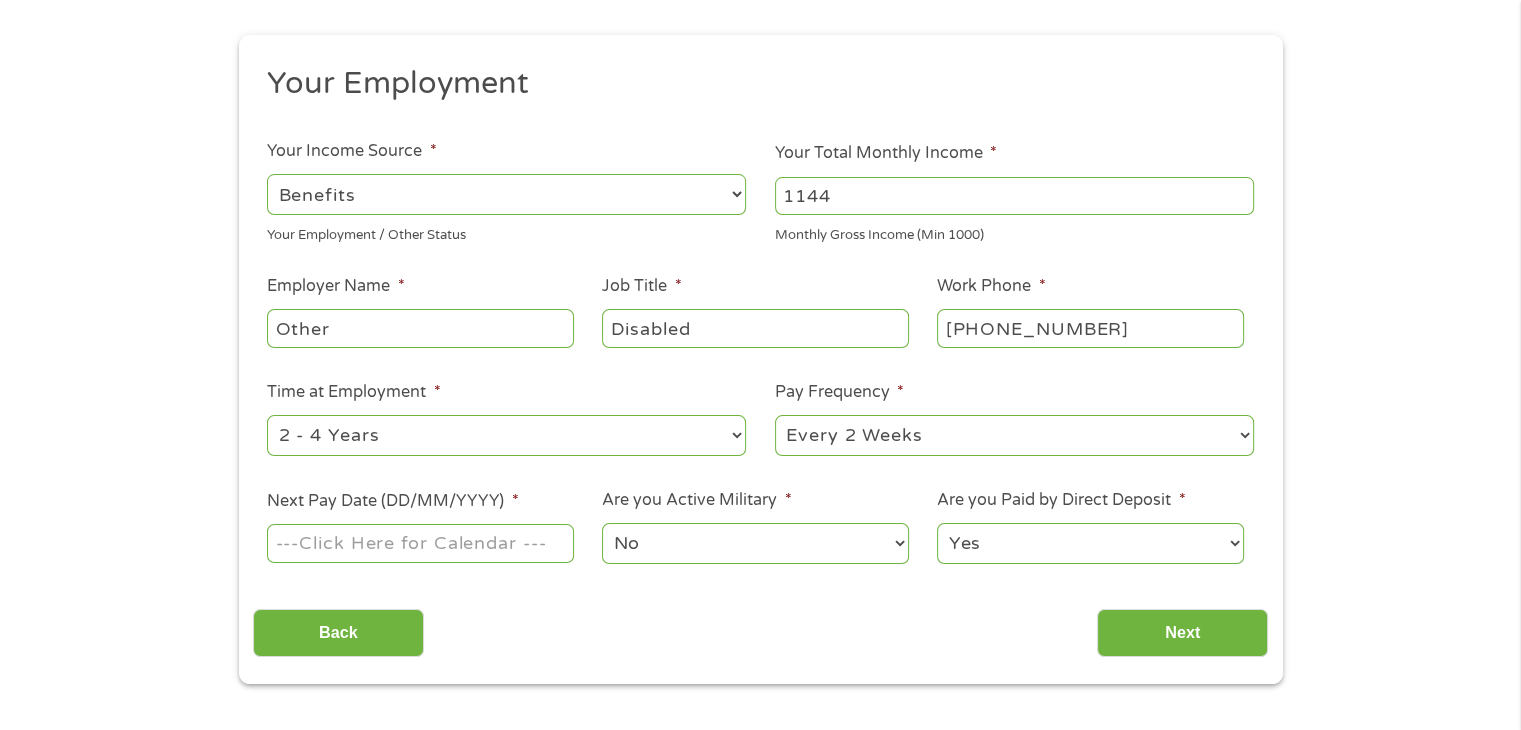 type on "Disabled" 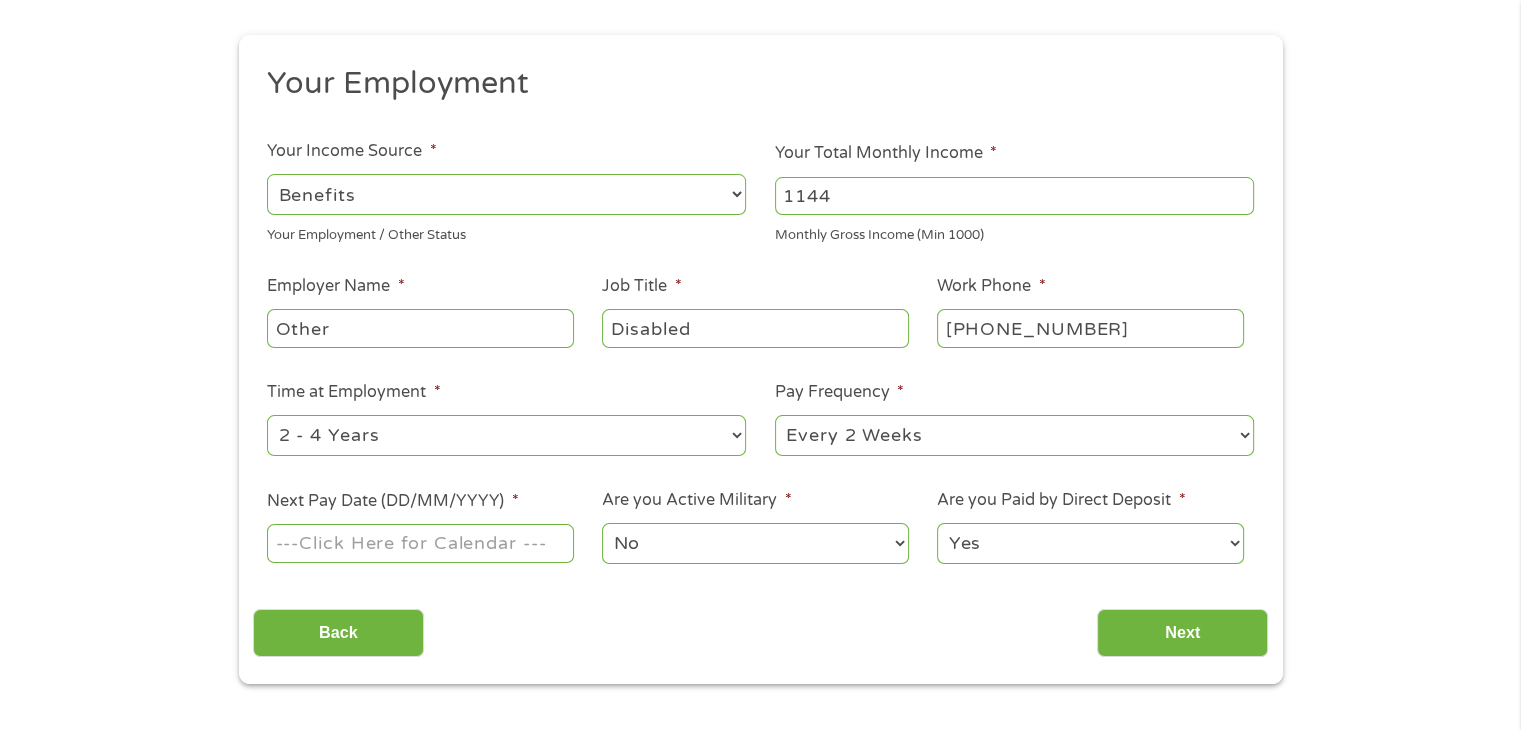 click on "--- Choose one --- 1 Year or less 1 - 2 Years 2 - 4 Years Over 4 Years" at bounding box center [506, 435] 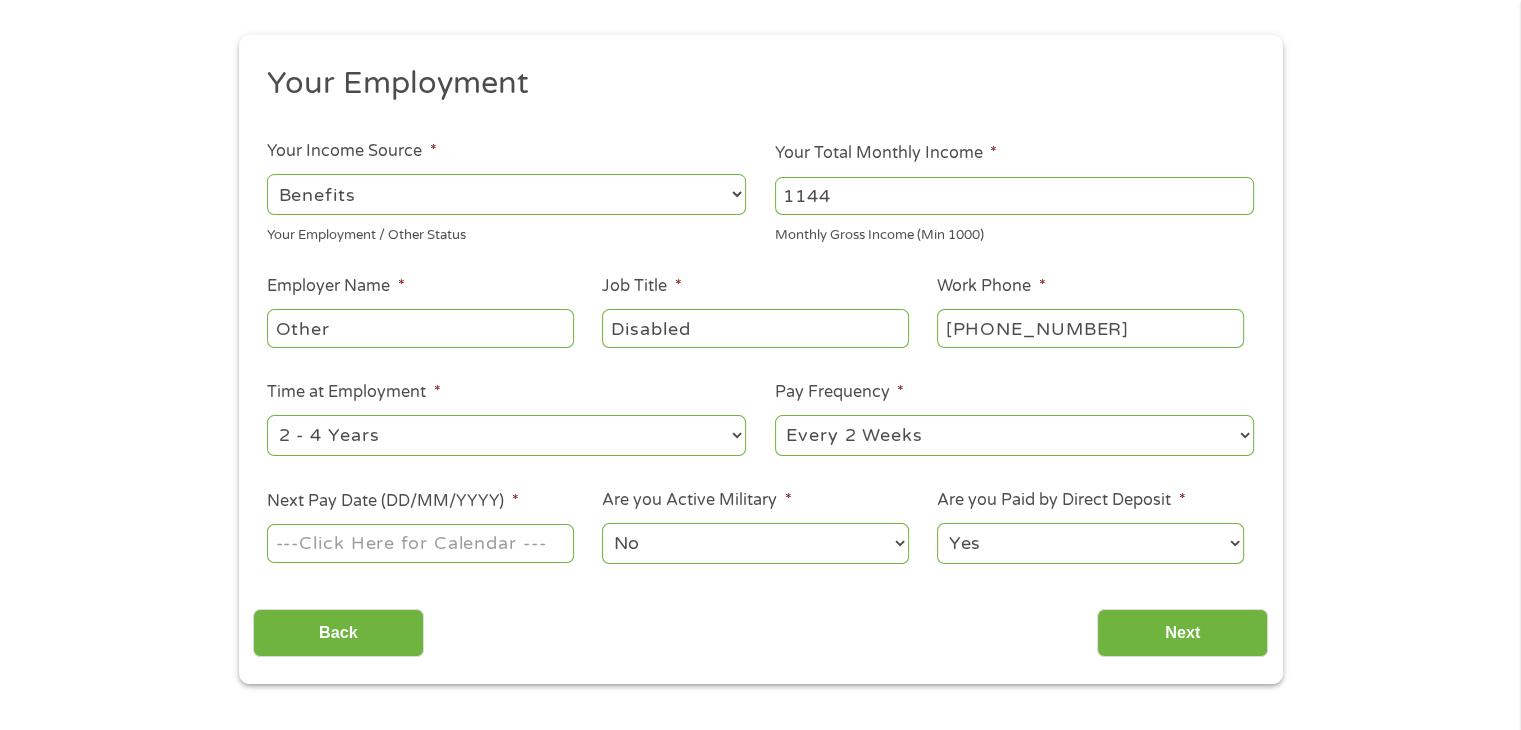 select on "60months" 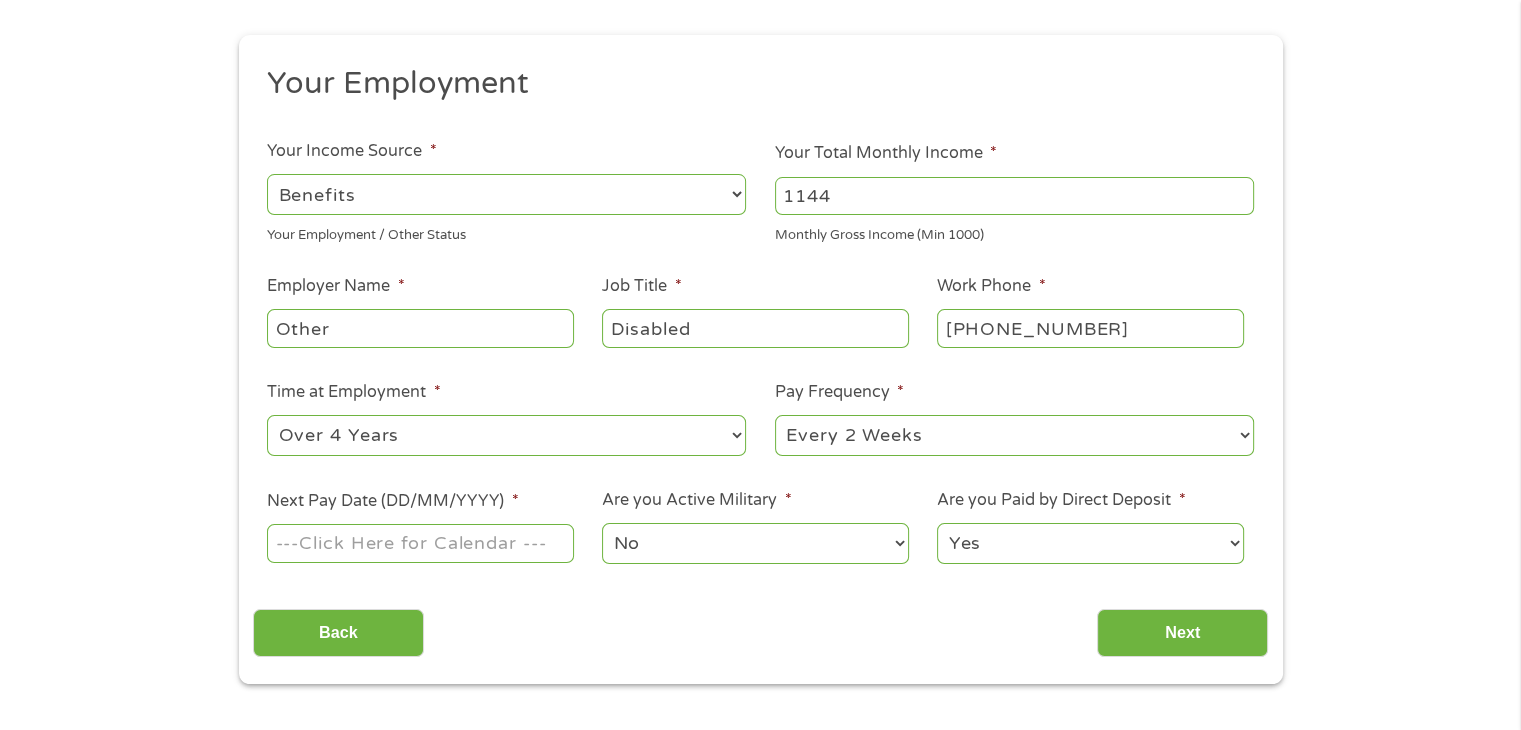 click on "--- Choose one --- 1 Year or less 1 - 2 Years 2 - 4 Years Over 4 Years" at bounding box center (506, 435) 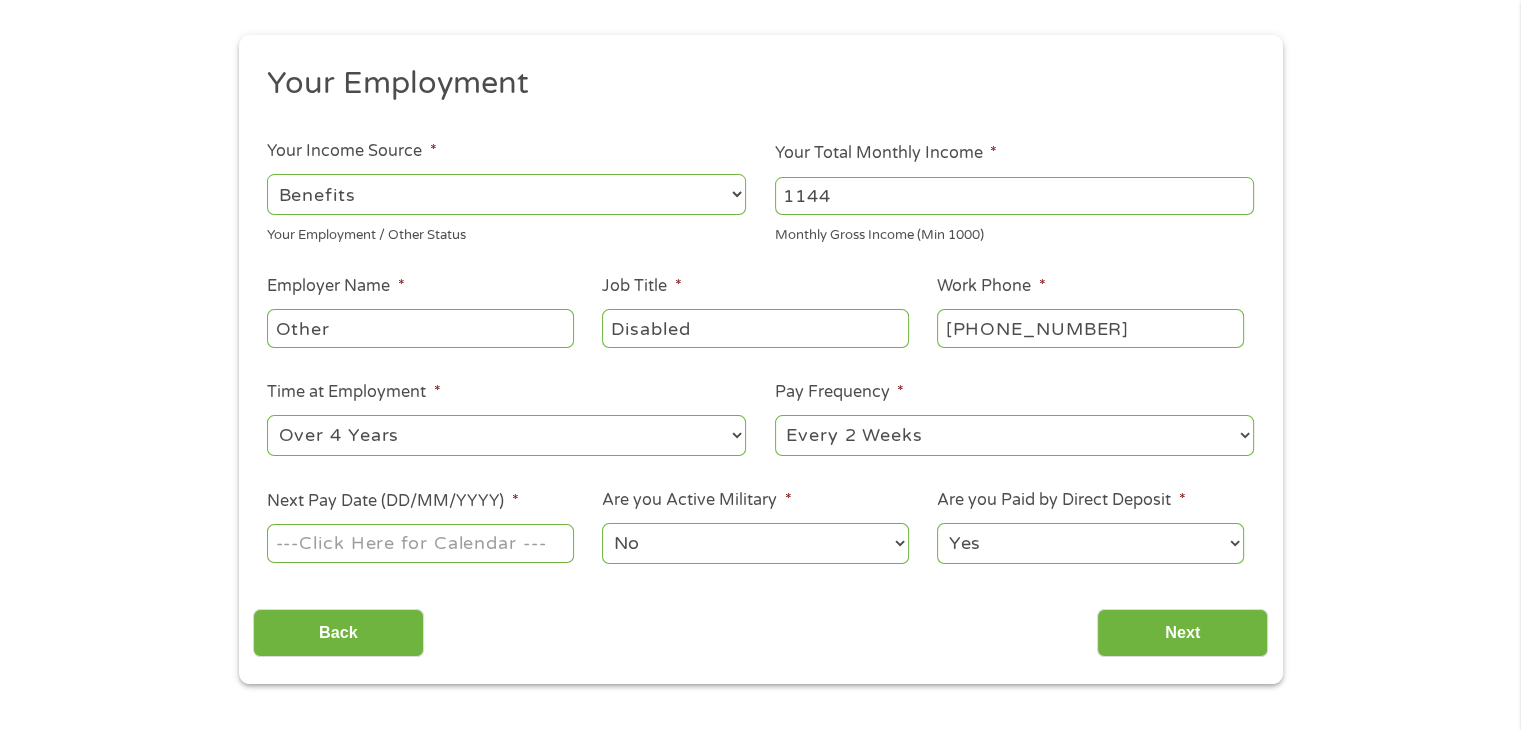 select on "monthly" 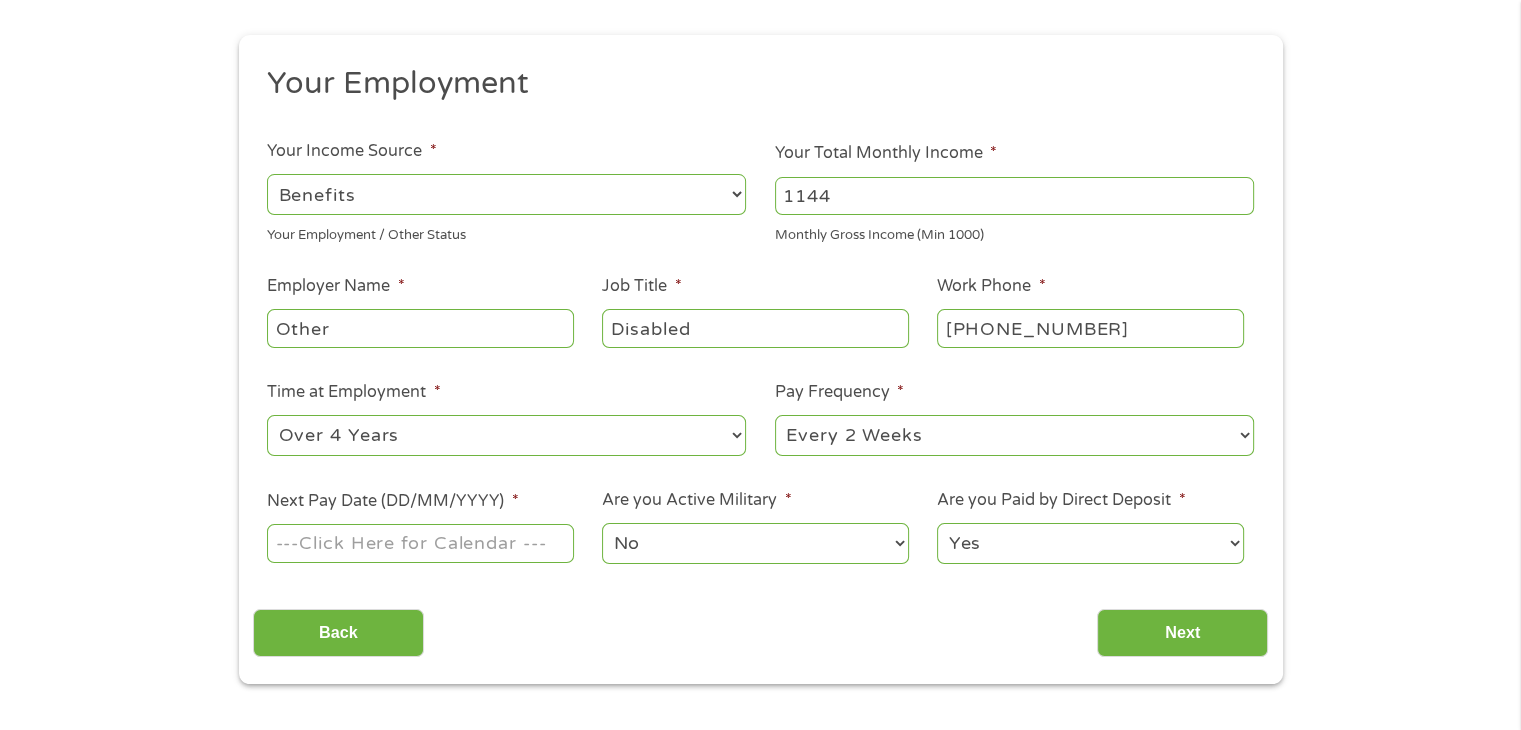 click on "--- Choose one --- Every 2 Weeks Every Week Monthly Semi-Monthly" at bounding box center (1014, 435) 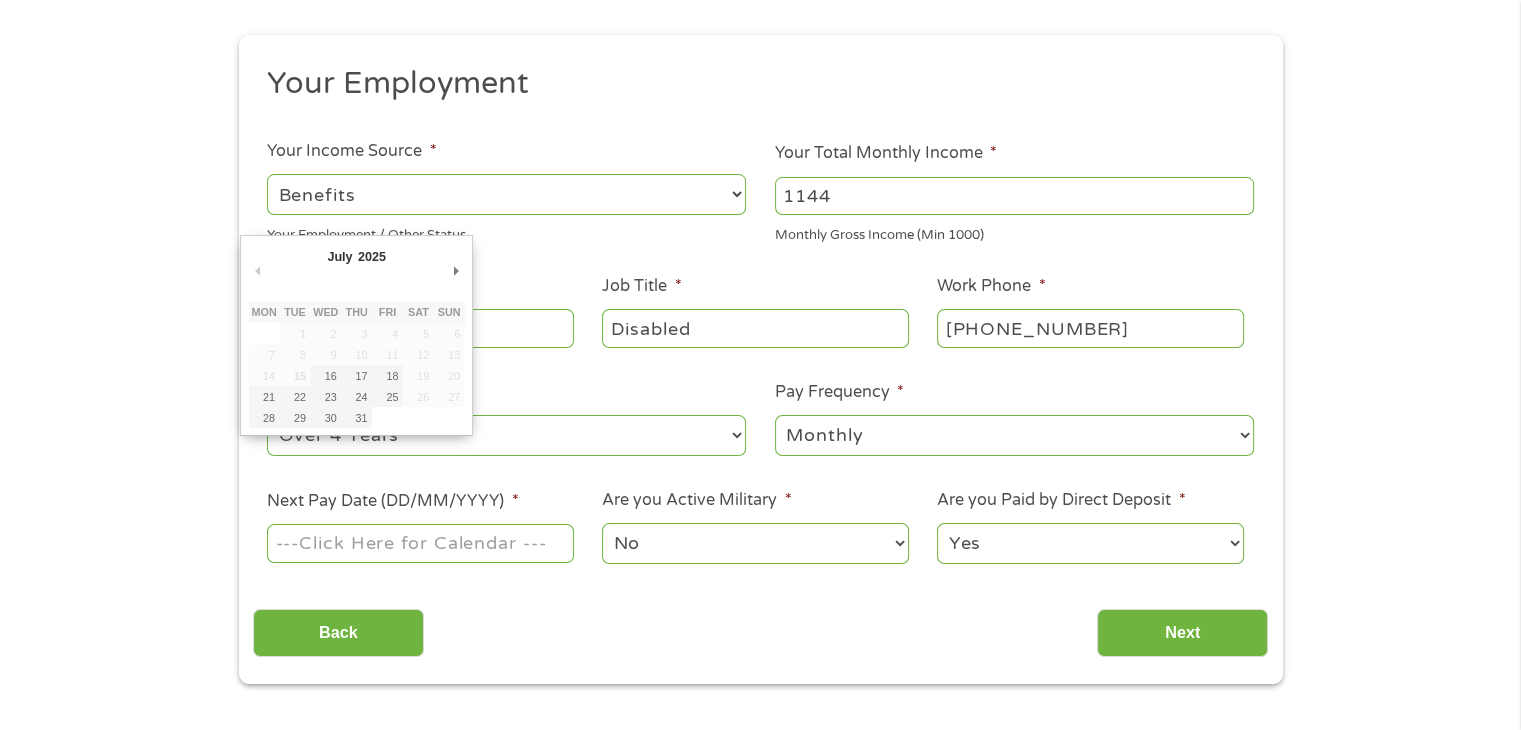 click on "Next Pay Date (DD/MM/YYYY) *" at bounding box center [420, 543] 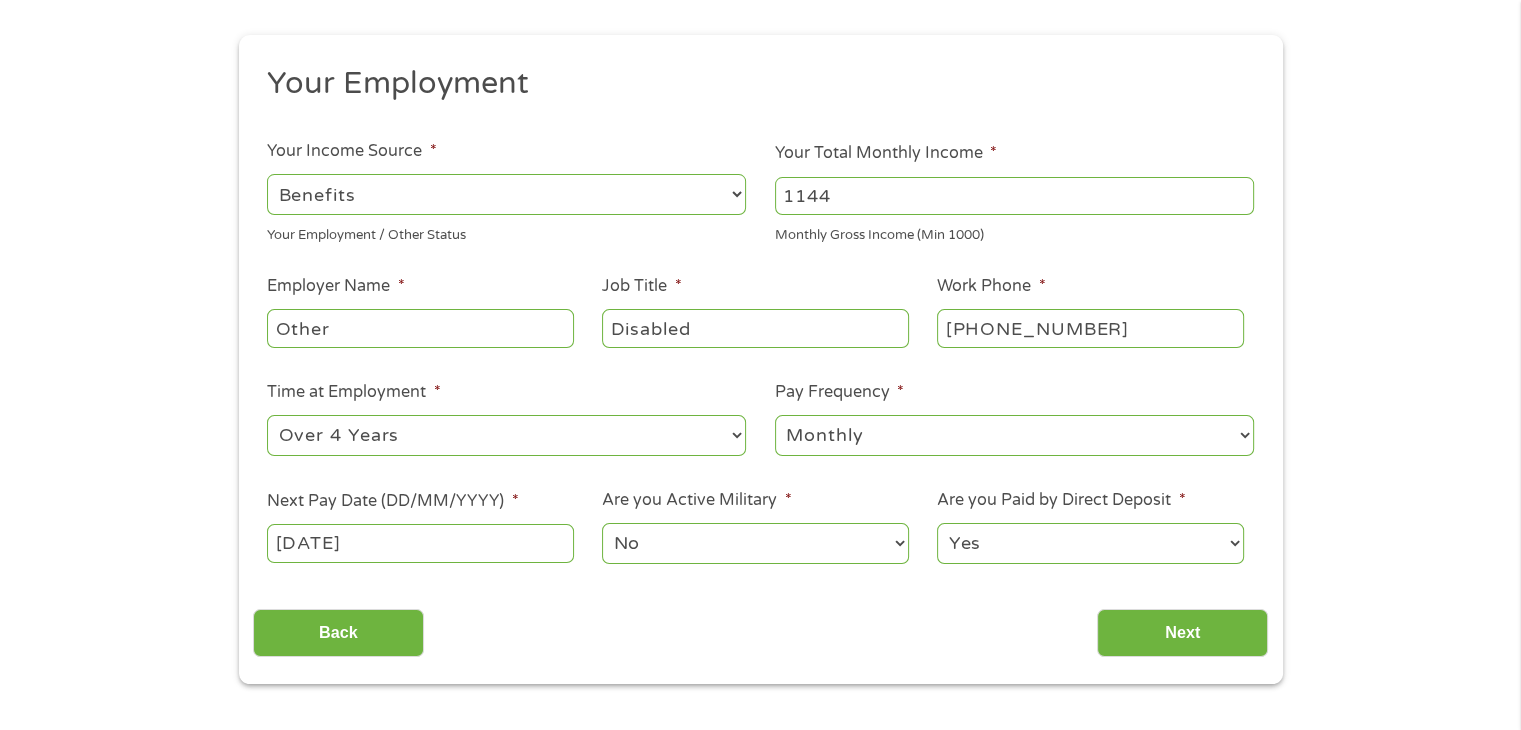click on "--- Choose one --- 1 Year or less 1 - 2 Years 2 - 4 Years Over 4 Years" at bounding box center [506, 435] 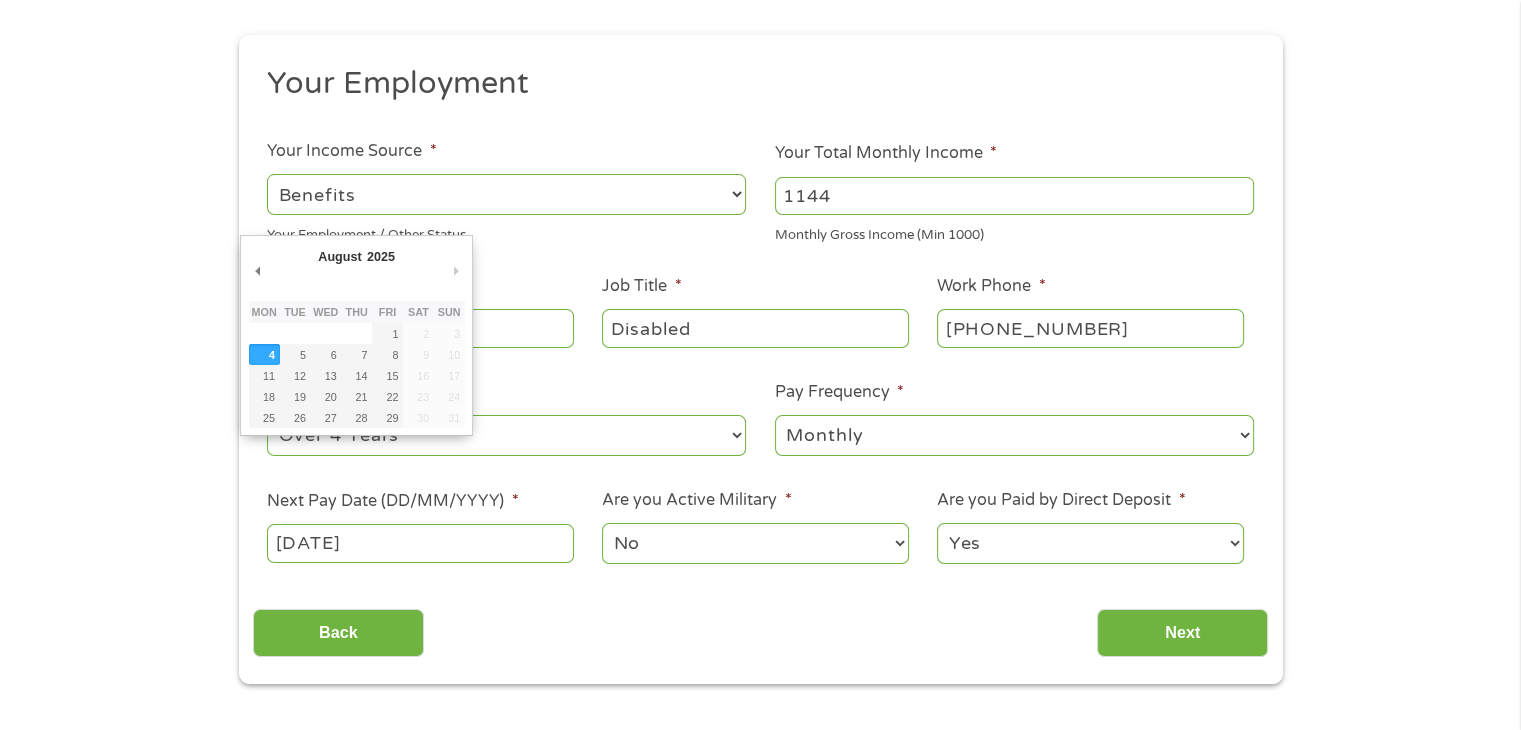 click on "[DATE]" at bounding box center (420, 543) 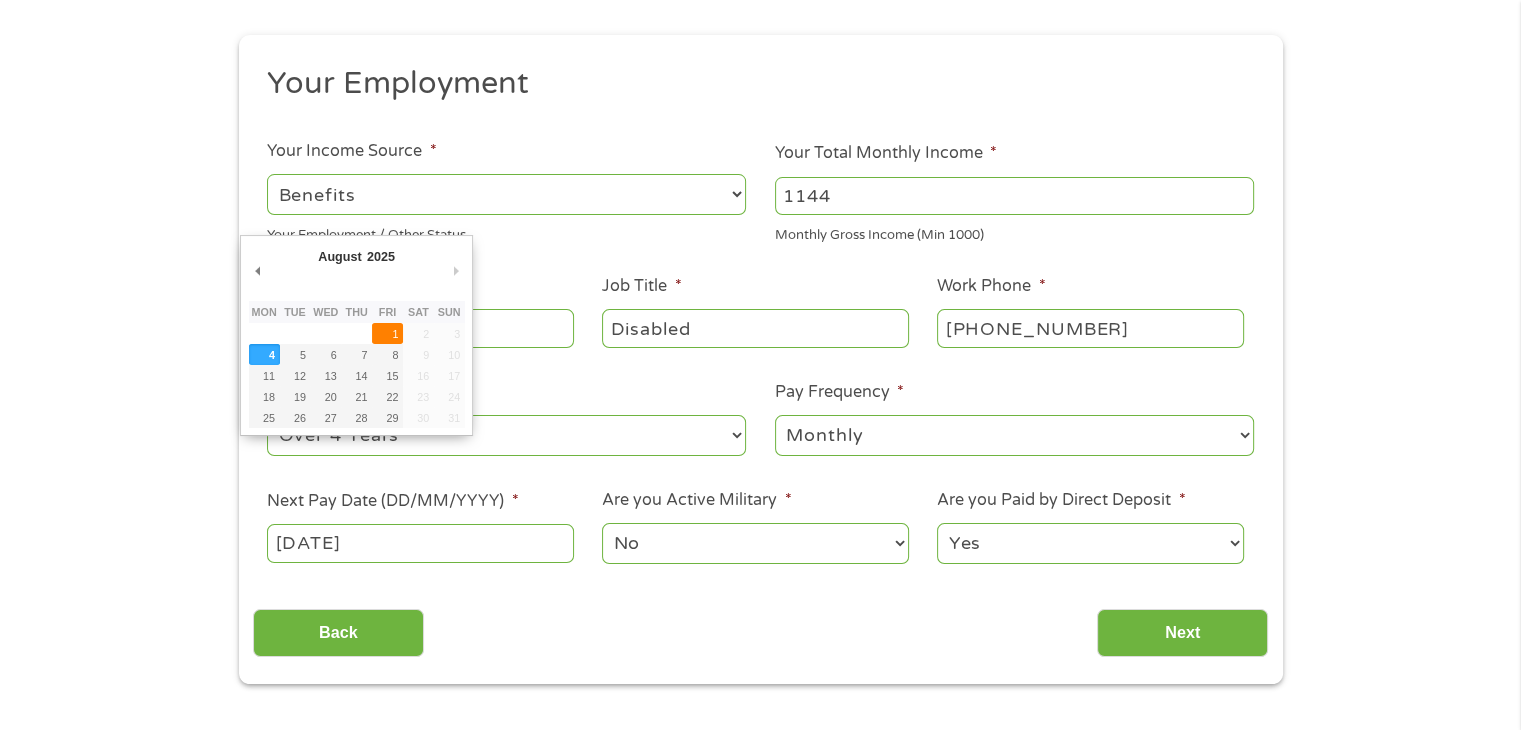 type on "[DATE]" 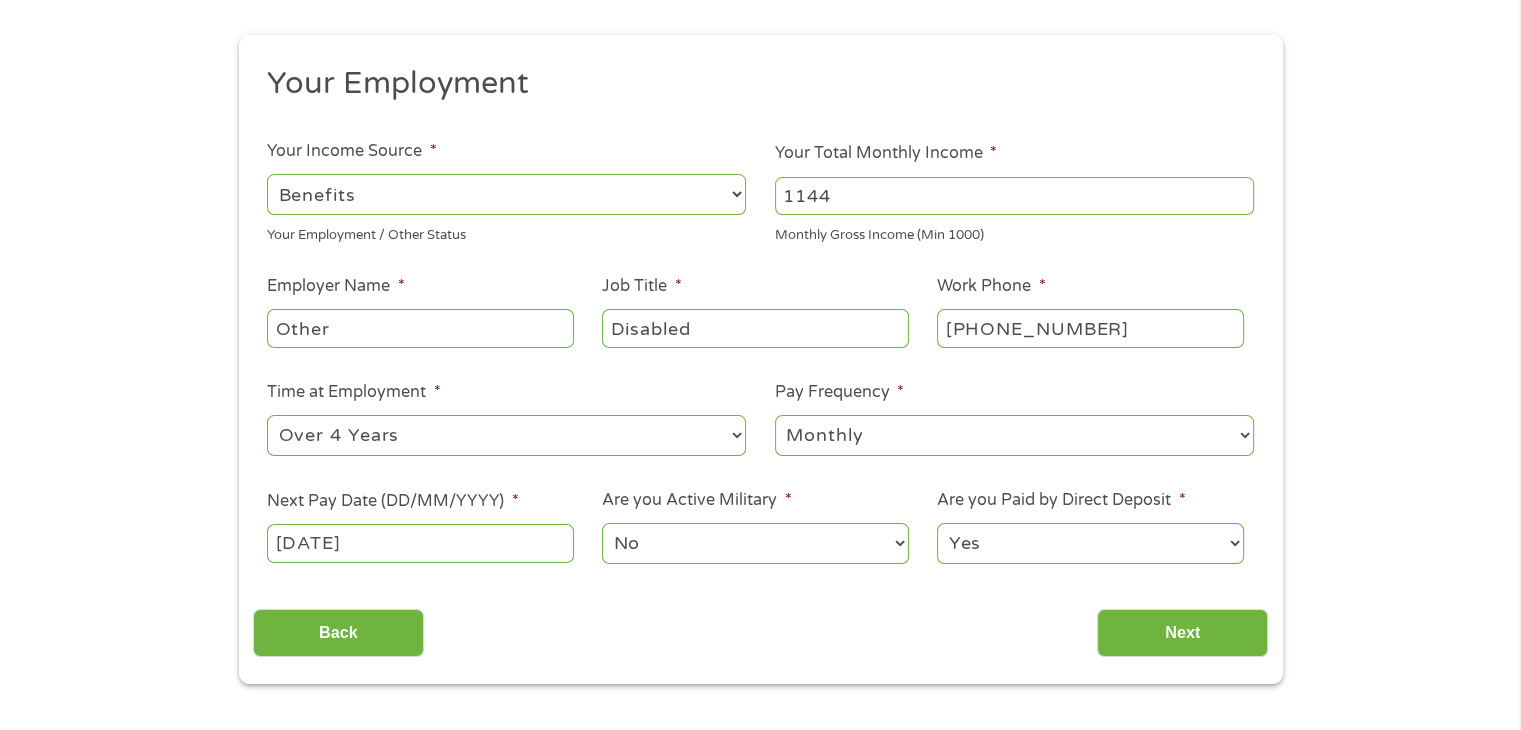 click on "No Yes" at bounding box center (755, 543) 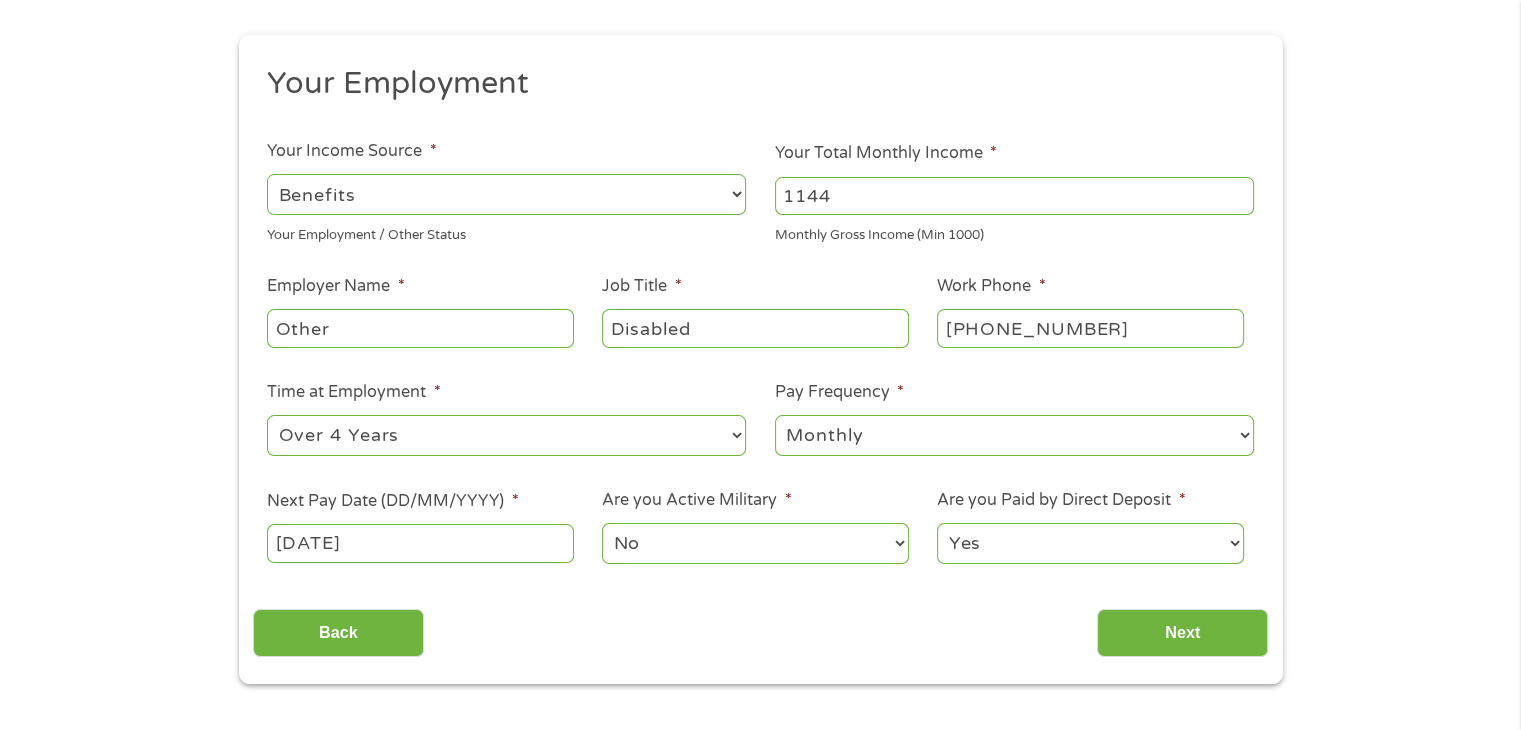 click on "Yes No" at bounding box center [1090, 543] 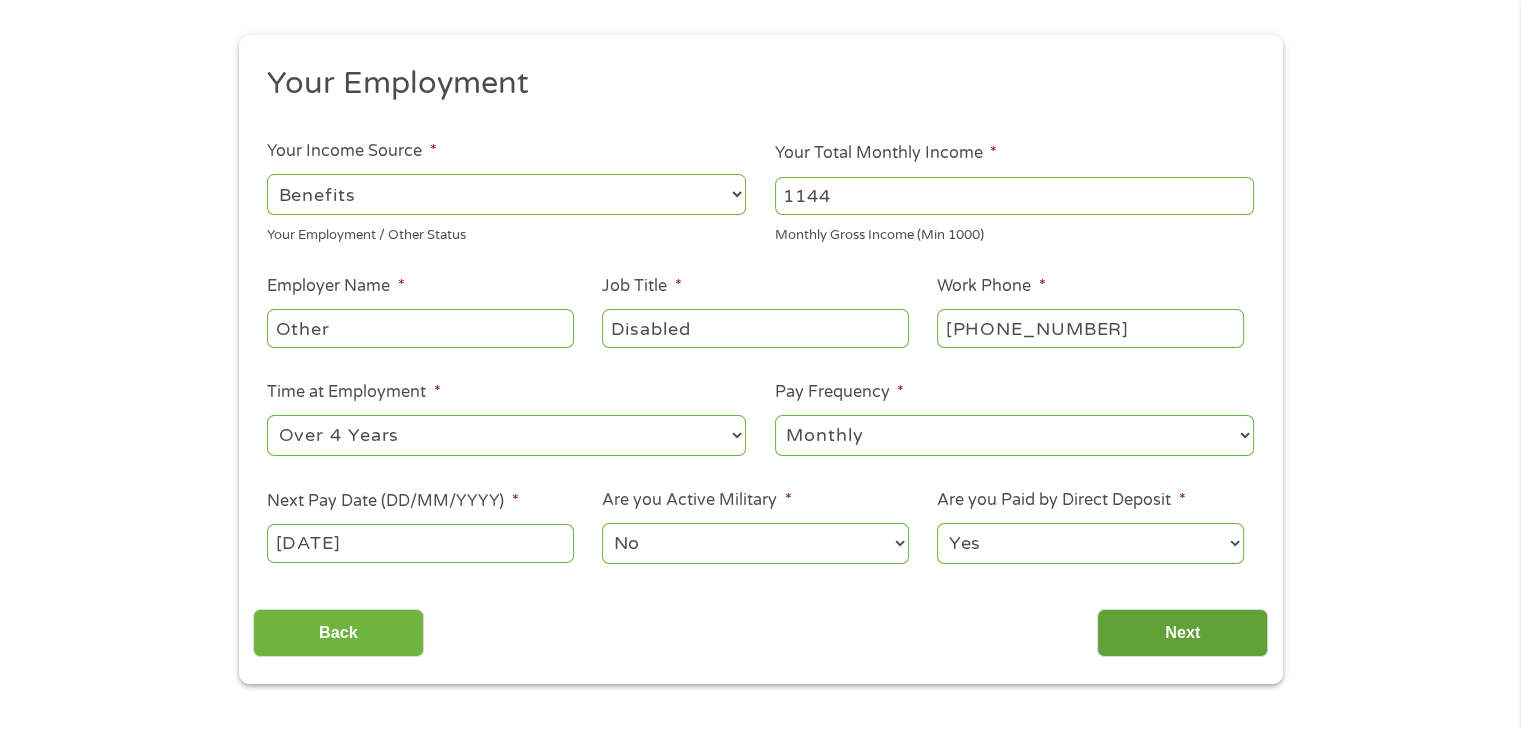 click on "Next" at bounding box center [1182, 633] 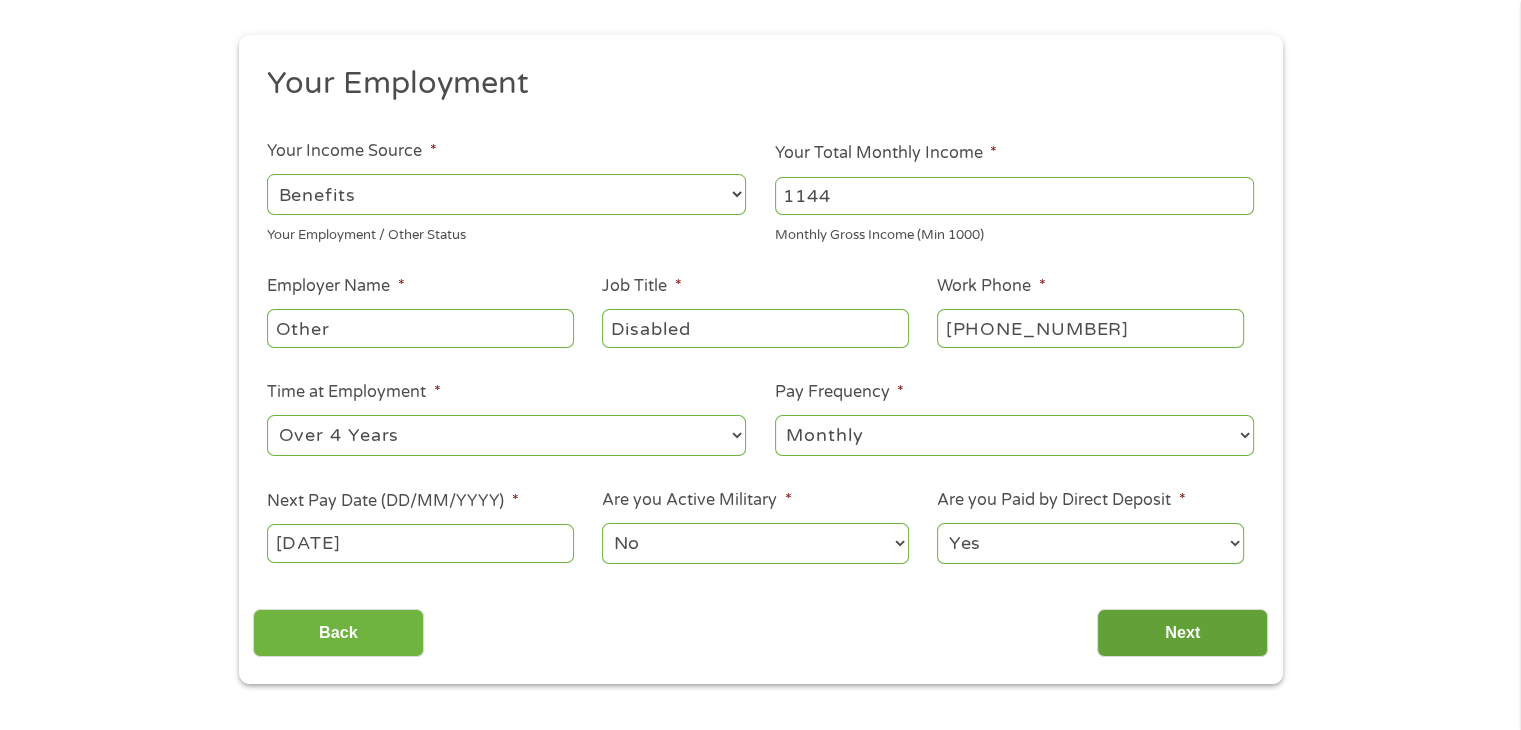 scroll, scrollTop: 8, scrollLeft: 8, axis: both 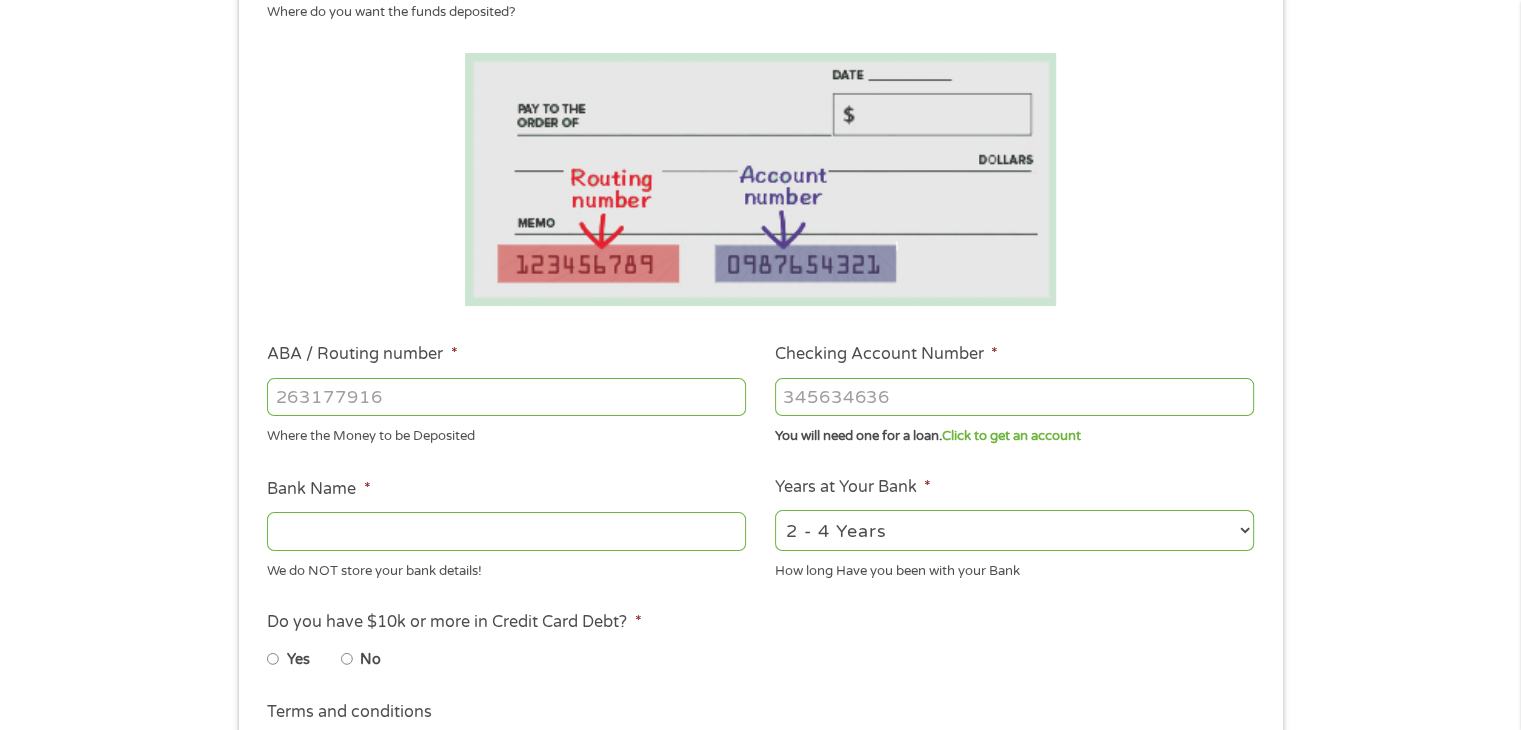 click on "Checking Account Number *" at bounding box center [1014, 397] 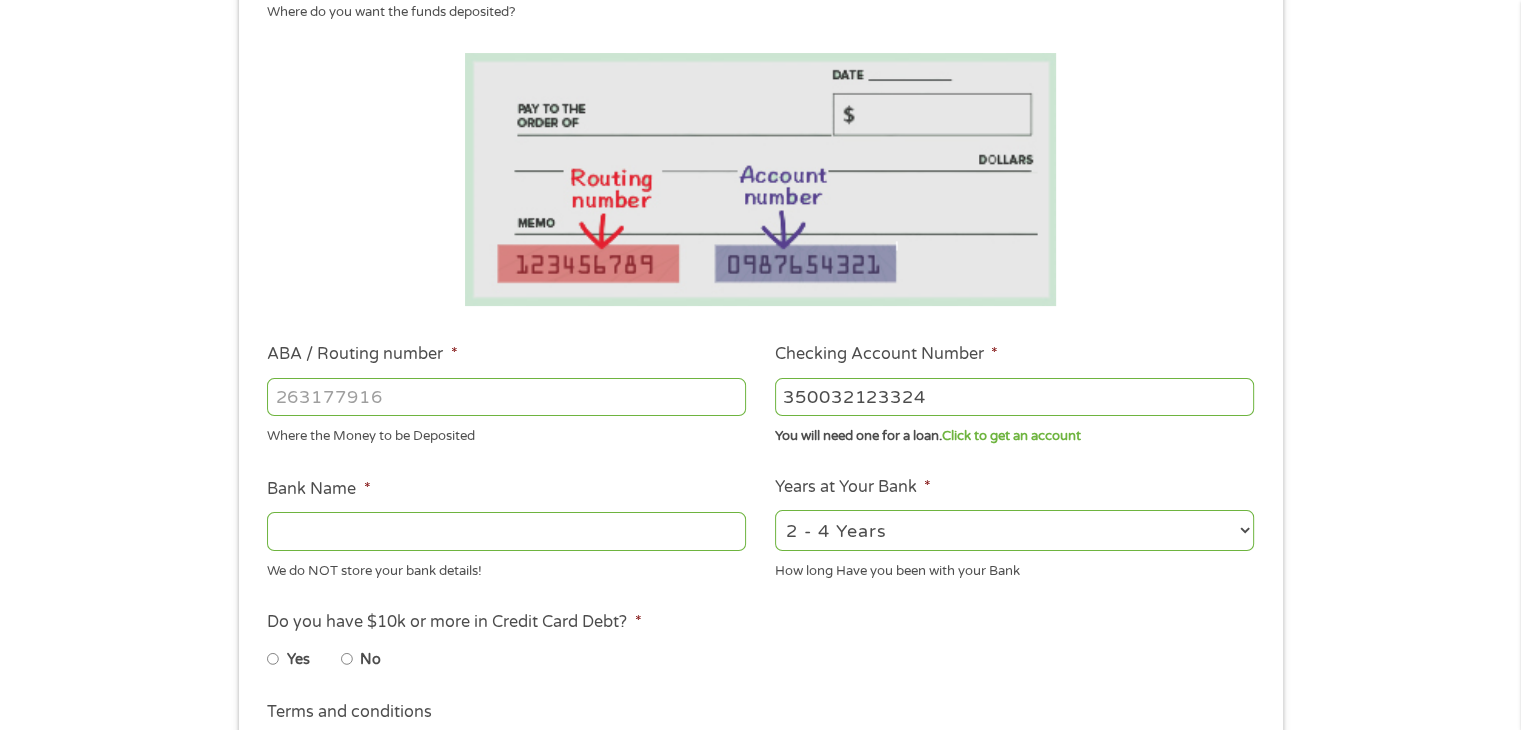 type on "350032123324" 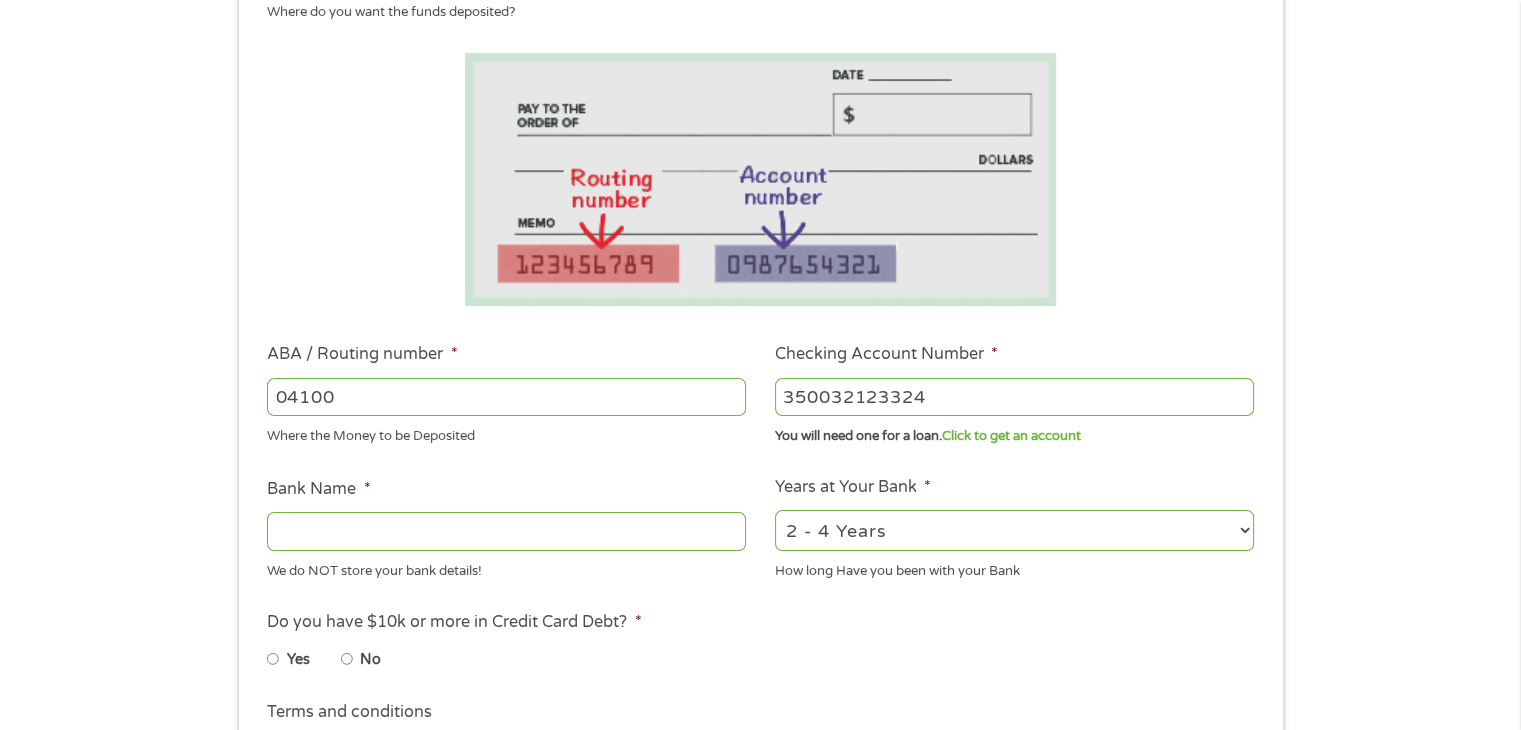 type on "041001" 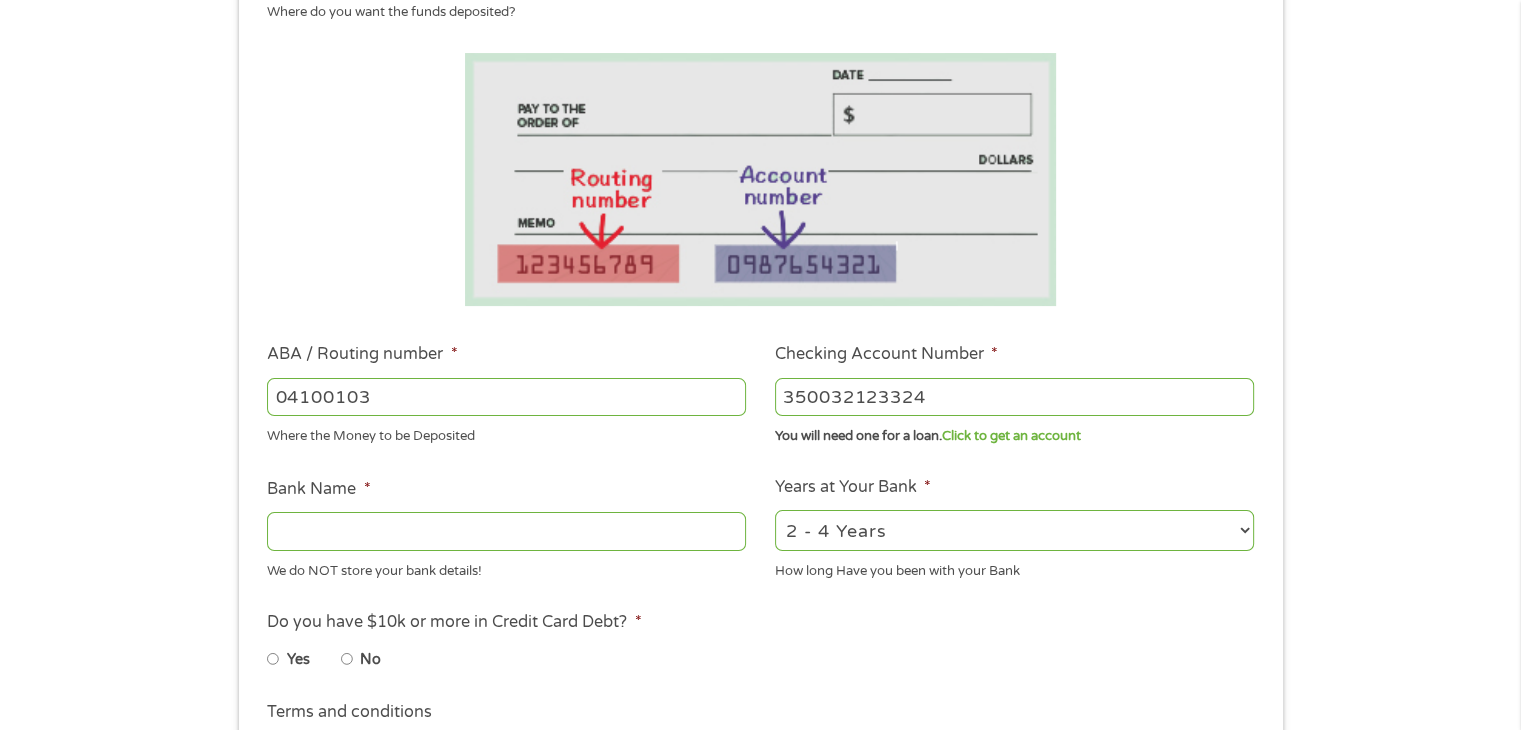 type on "041001039" 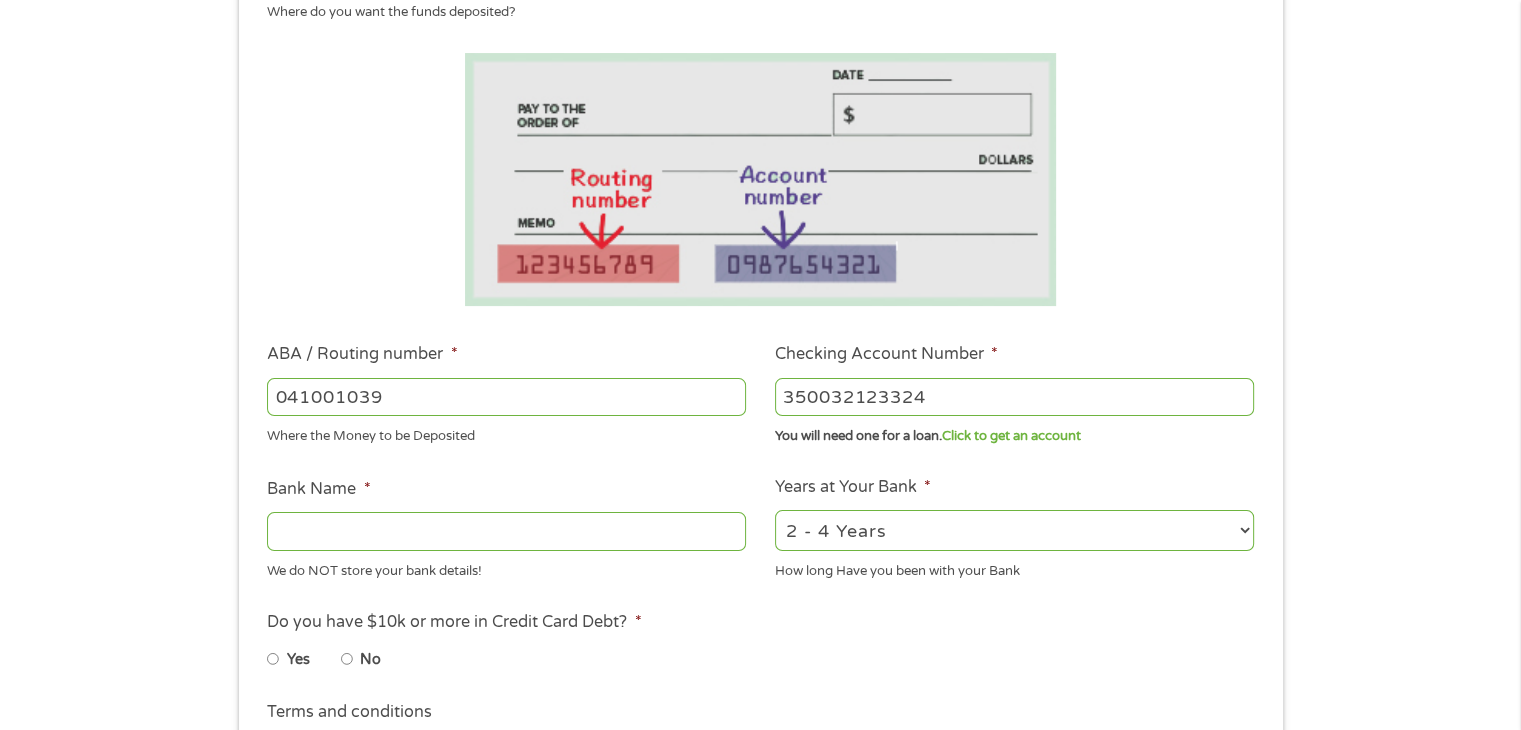 type on "KEYBANK" 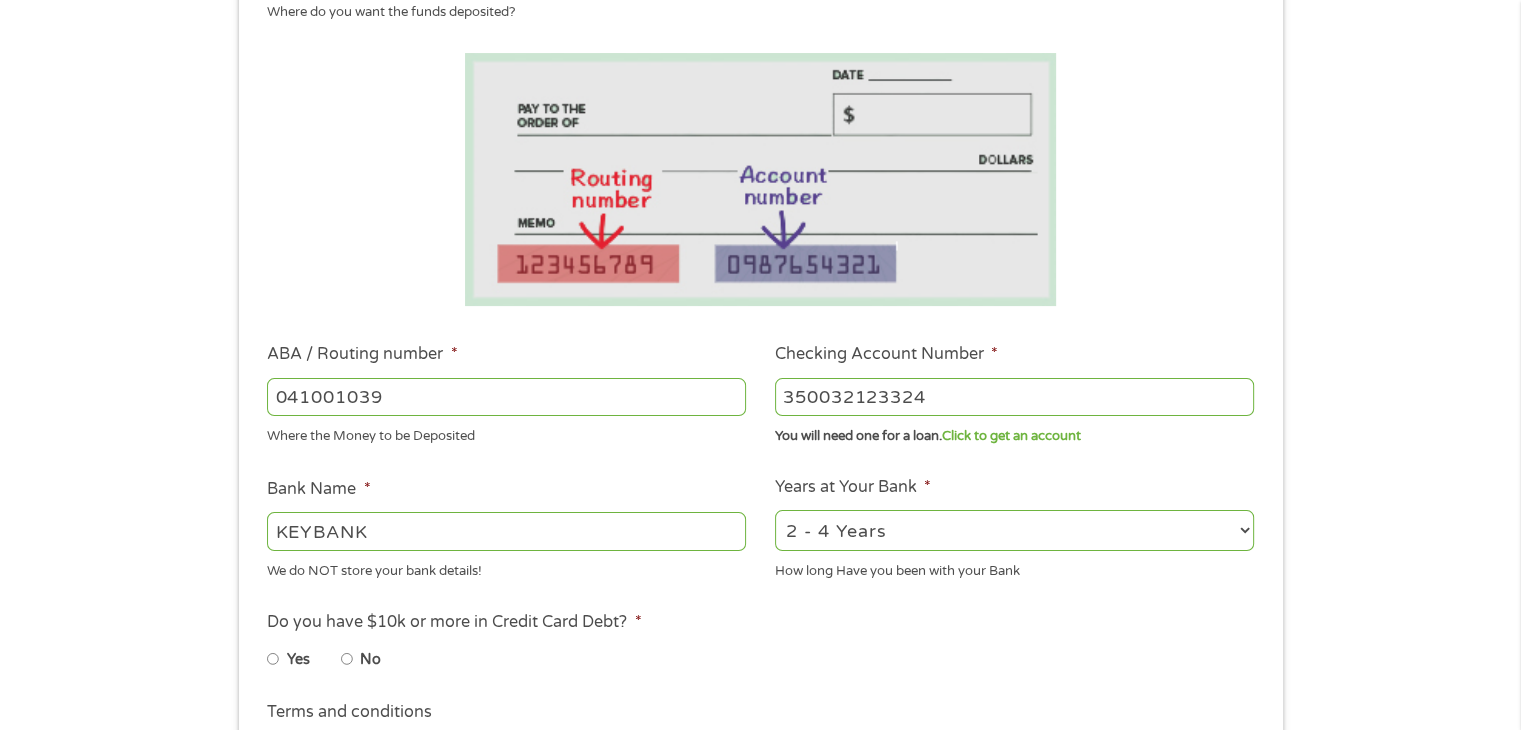type on "041001039" 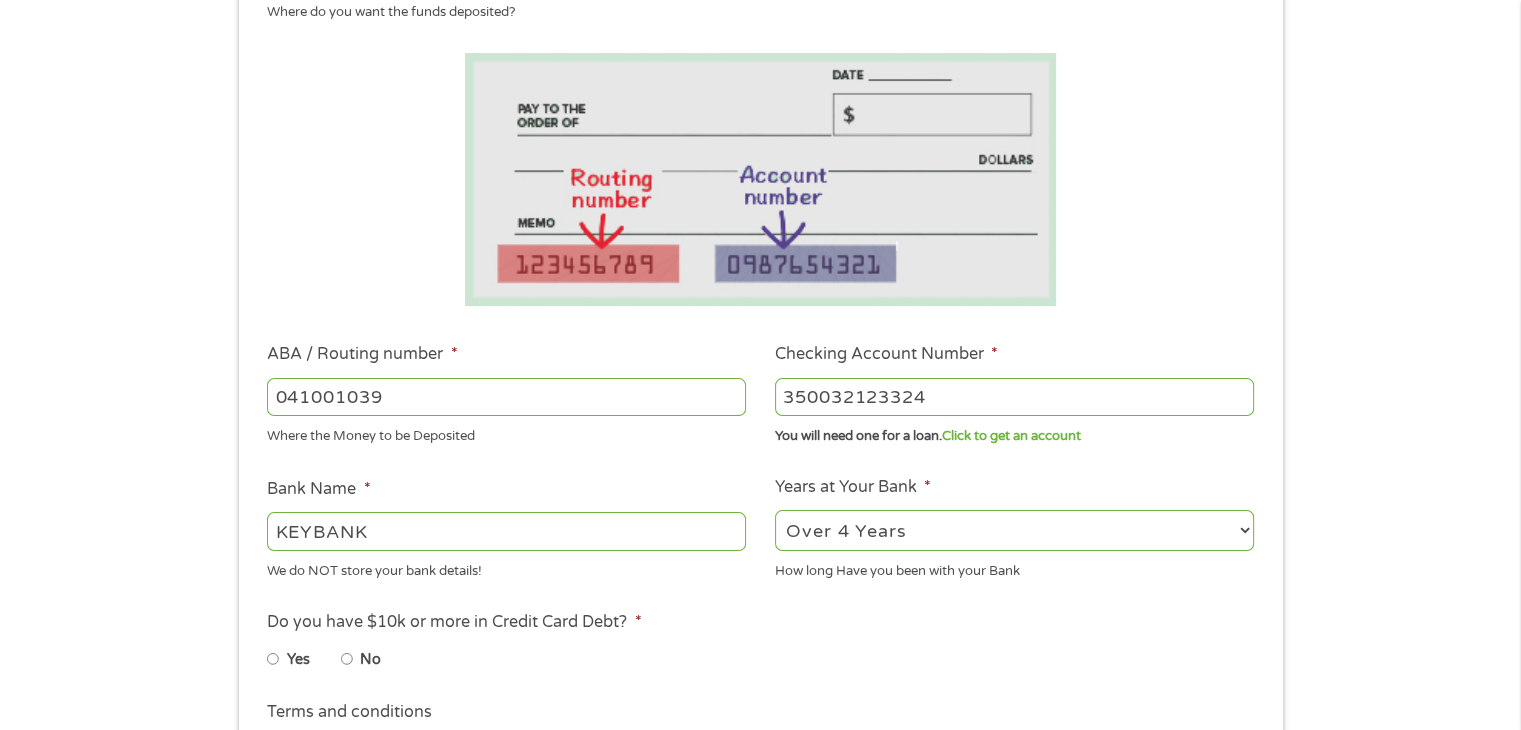 click on "2 - 4 Years 6 - 12 Months 1 - 2 Years Over 4 Years" at bounding box center (1014, 530) 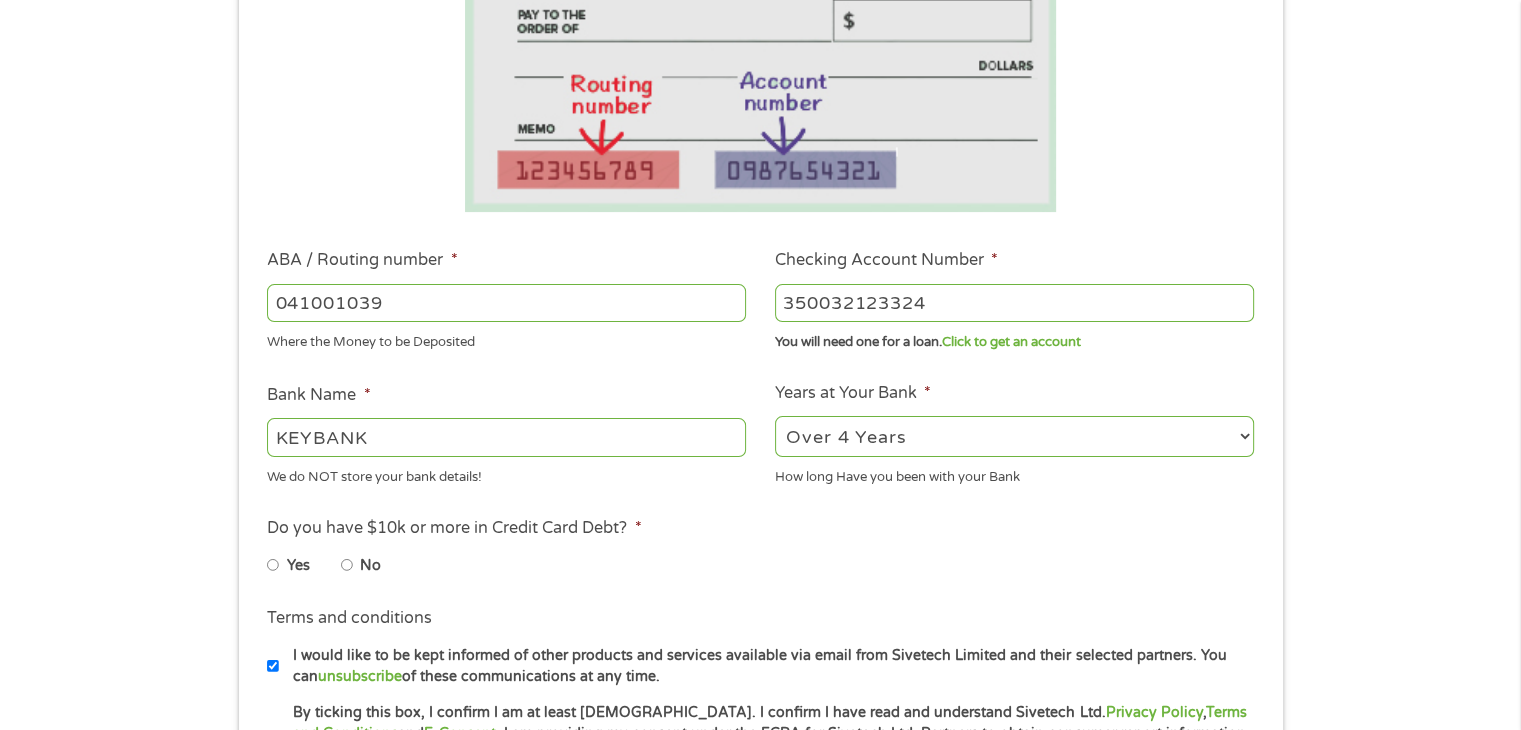 scroll, scrollTop: 500, scrollLeft: 0, axis: vertical 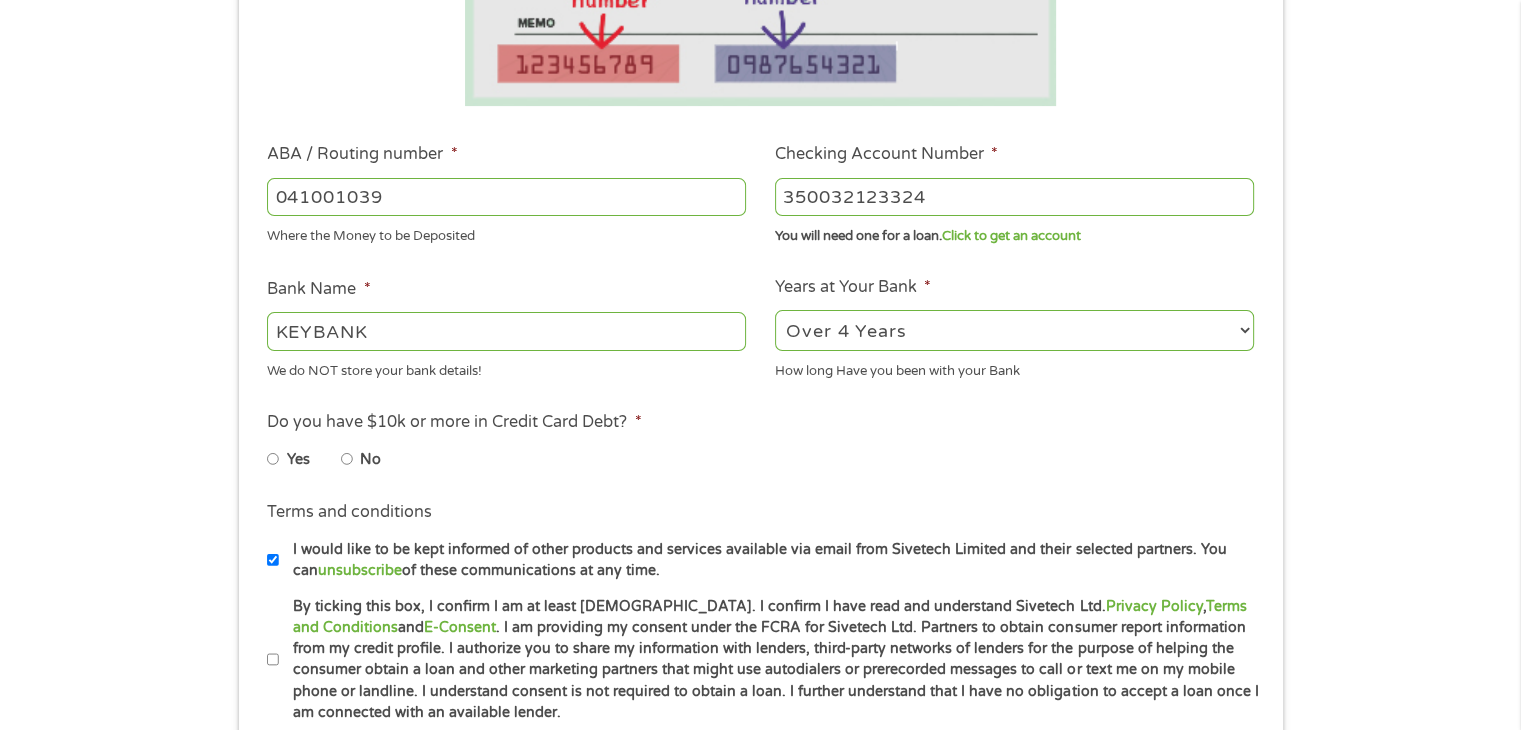 click on "No" at bounding box center [347, 459] 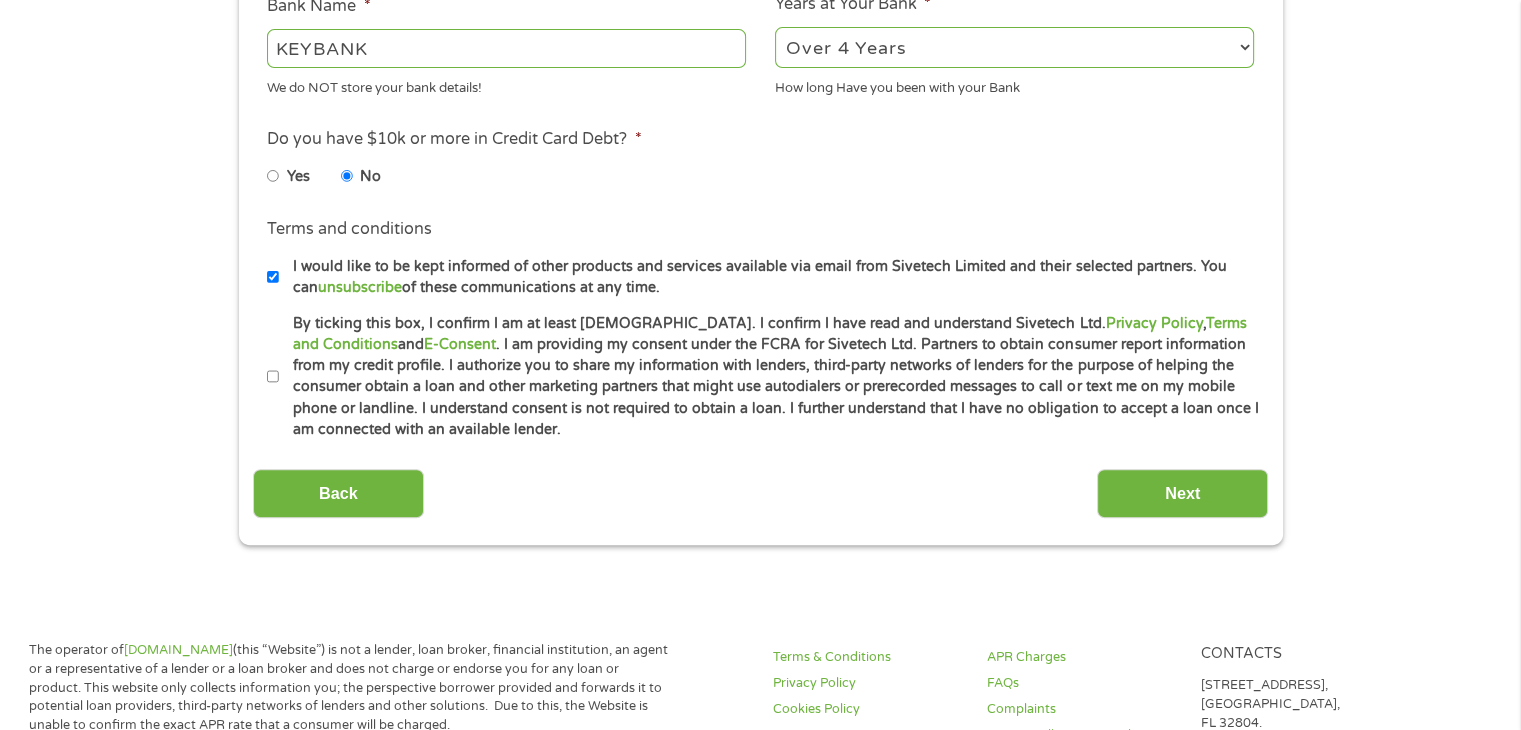 scroll, scrollTop: 800, scrollLeft: 0, axis: vertical 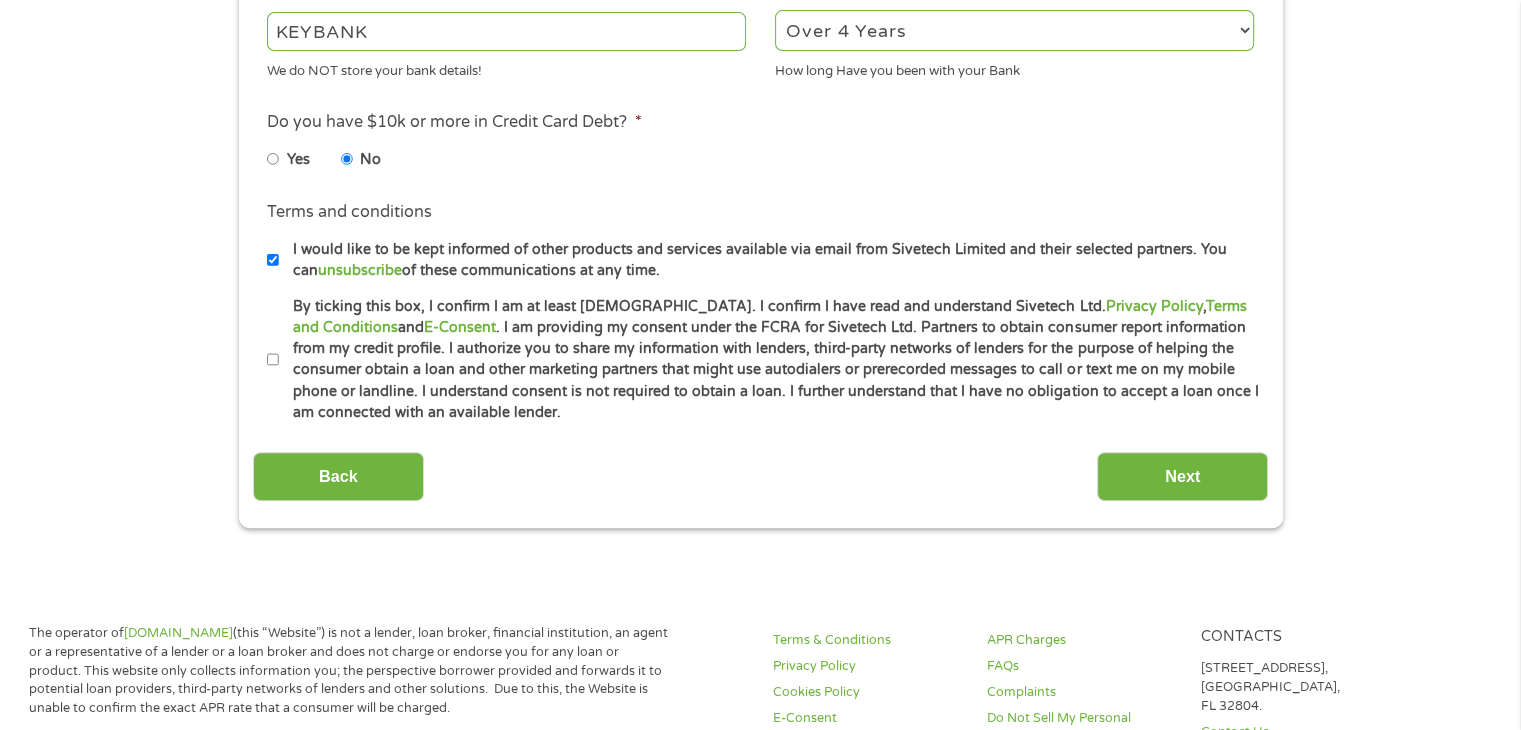 click on "By ticking this box, I confirm I am at least [DEMOGRAPHIC_DATA]. I confirm I have read and understand Sivetech Ltd.  Privacy Policy ,  Terms and Conditions  and  E-Consent . I am providing my consent under the FCRA for Sivetech Ltd. Partners to obtain consumer report information from my credit profile. I authorize you to share my information with lenders, third-party networks of lenders for the purpose of helping the consumer obtain a loan and other marketing partners that might use autodialers or prerecorded messages to call or text me on my mobile phone or landline. I understand consent is not required to obtain a loan. I further understand that I have no obligation to accept a loan once I am connected with an available lender." at bounding box center (273, 360) 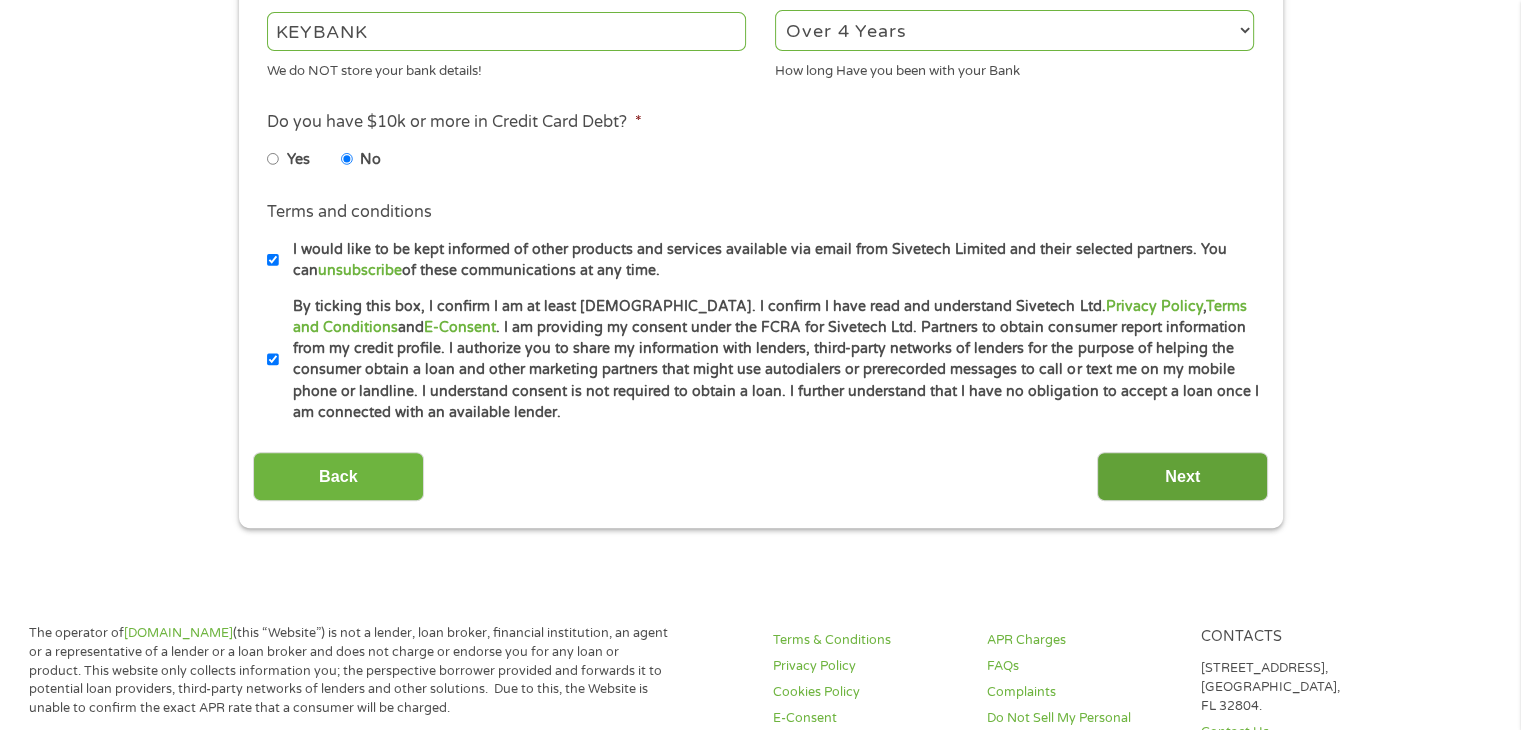 click on "Next" at bounding box center (1182, 476) 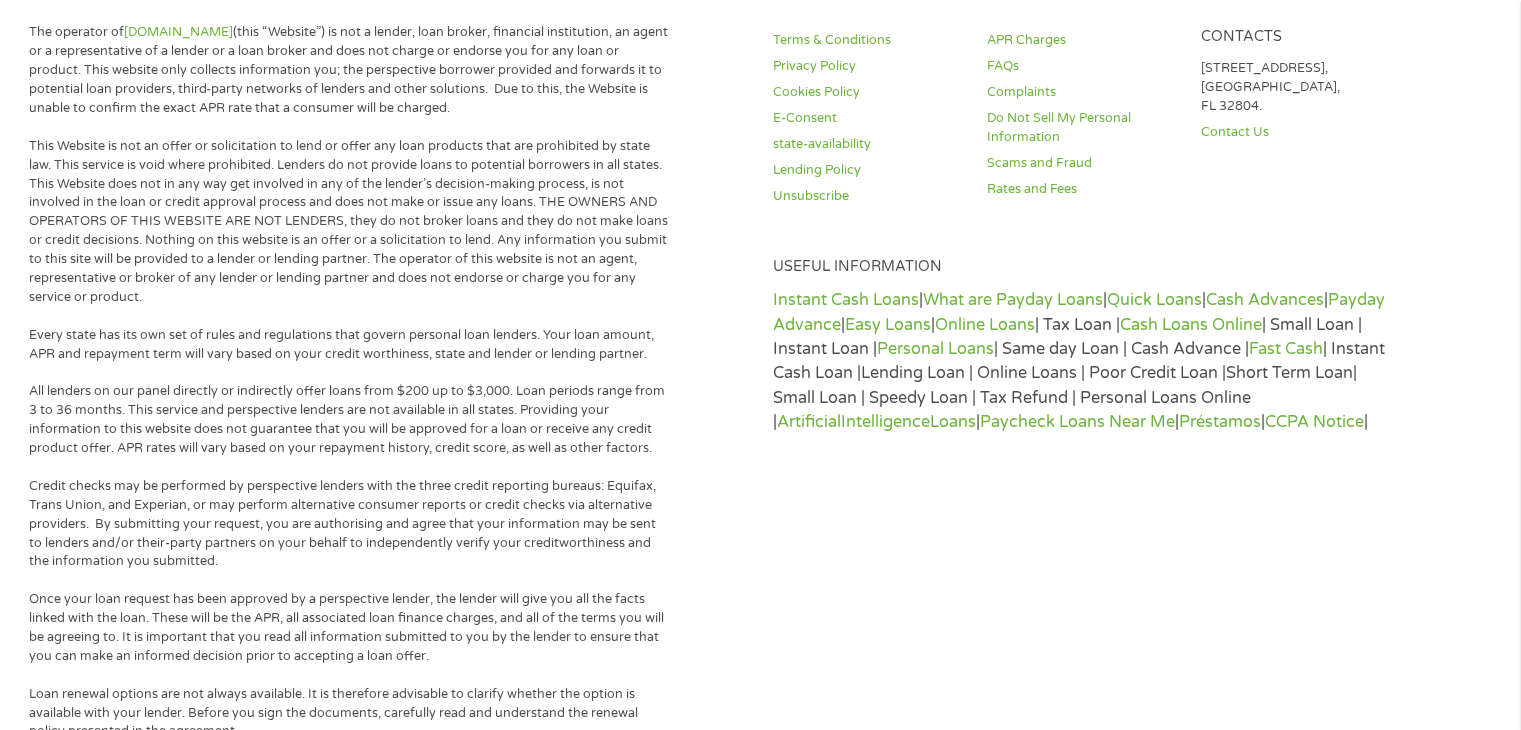 scroll, scrollTop: 8, scrollLeft: 8, axis: both 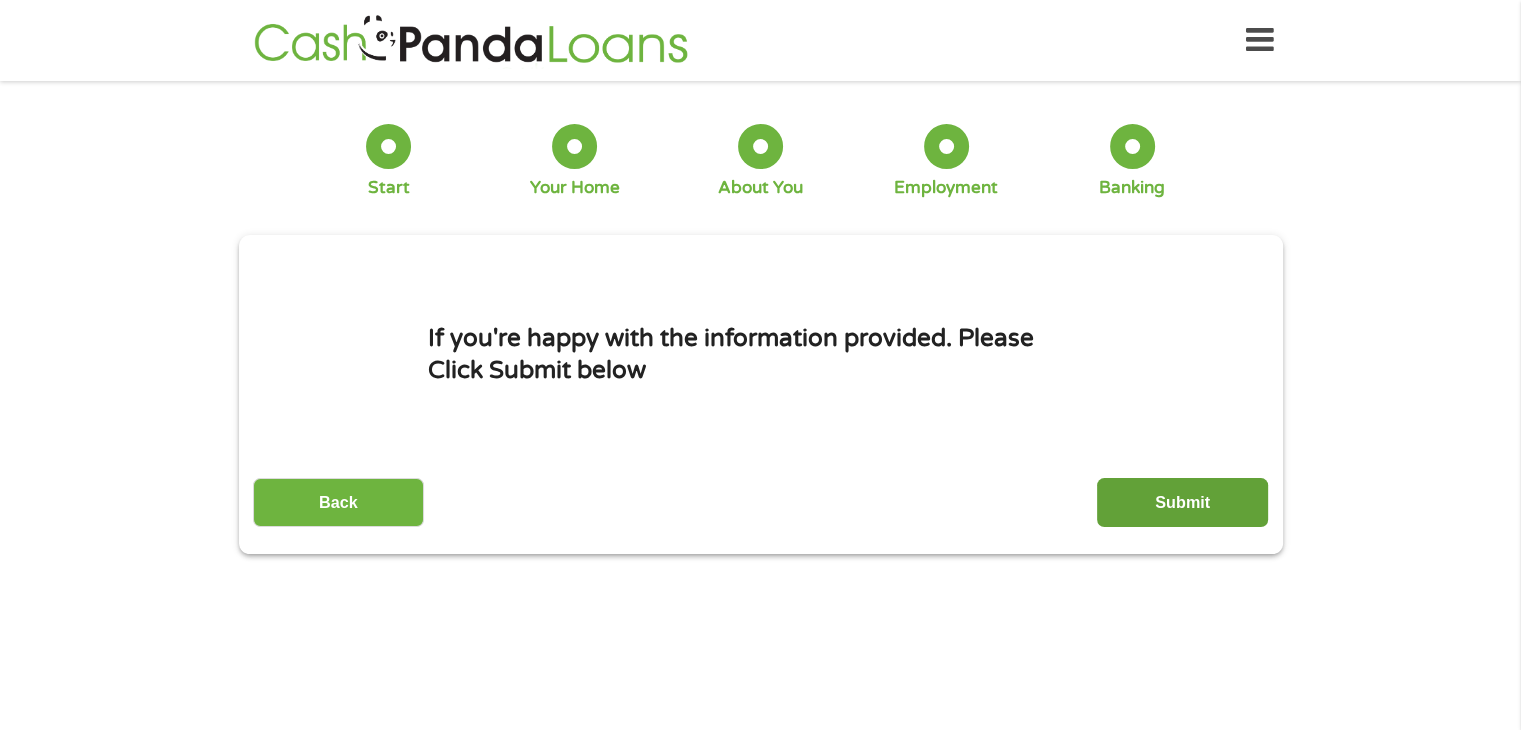 click on "Submit" at bounding box center [1182, 502] 